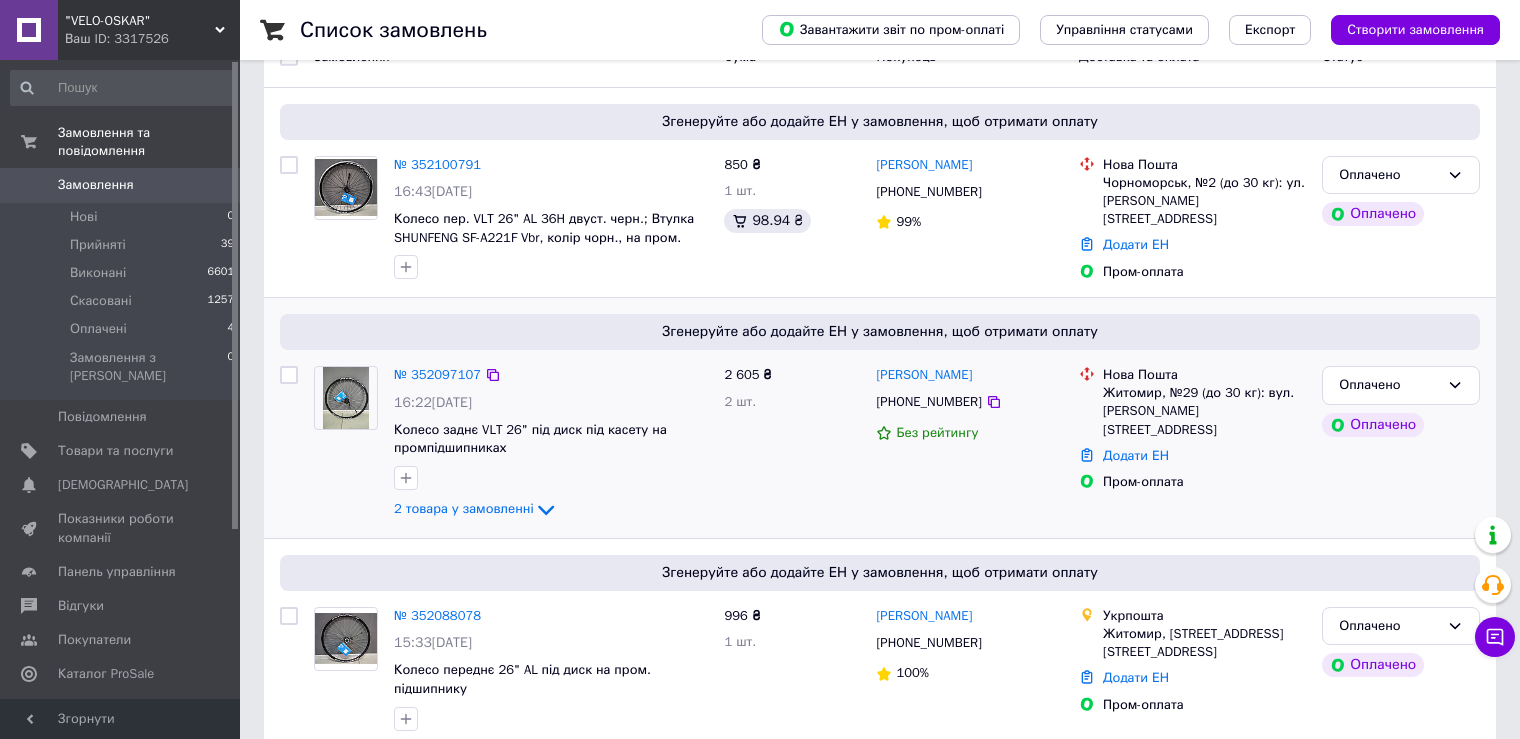 scroll, scrollTop: 166, scrollLeft: 0, axis: vertical 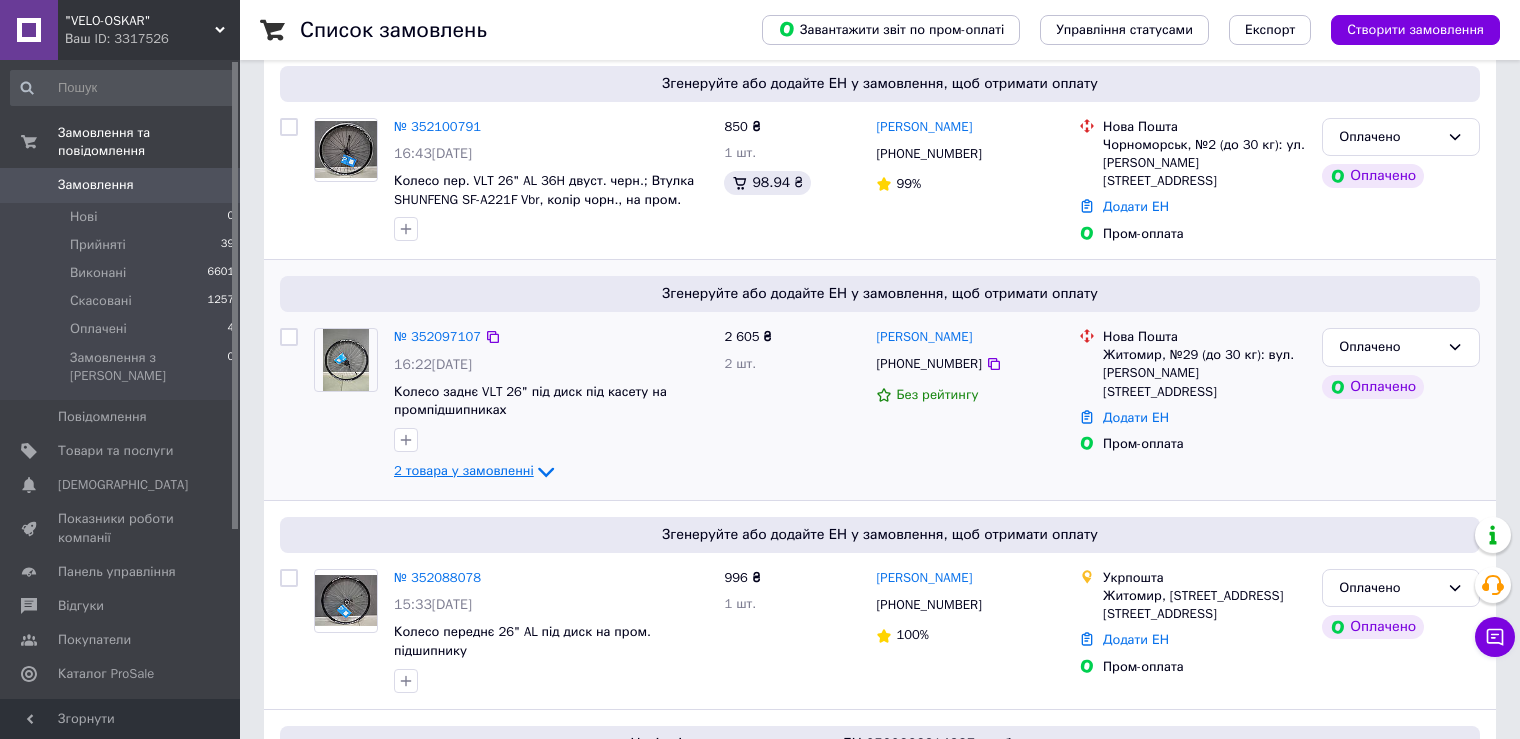 click on "2 товара у замовленні" at bounding box center [464, 471] 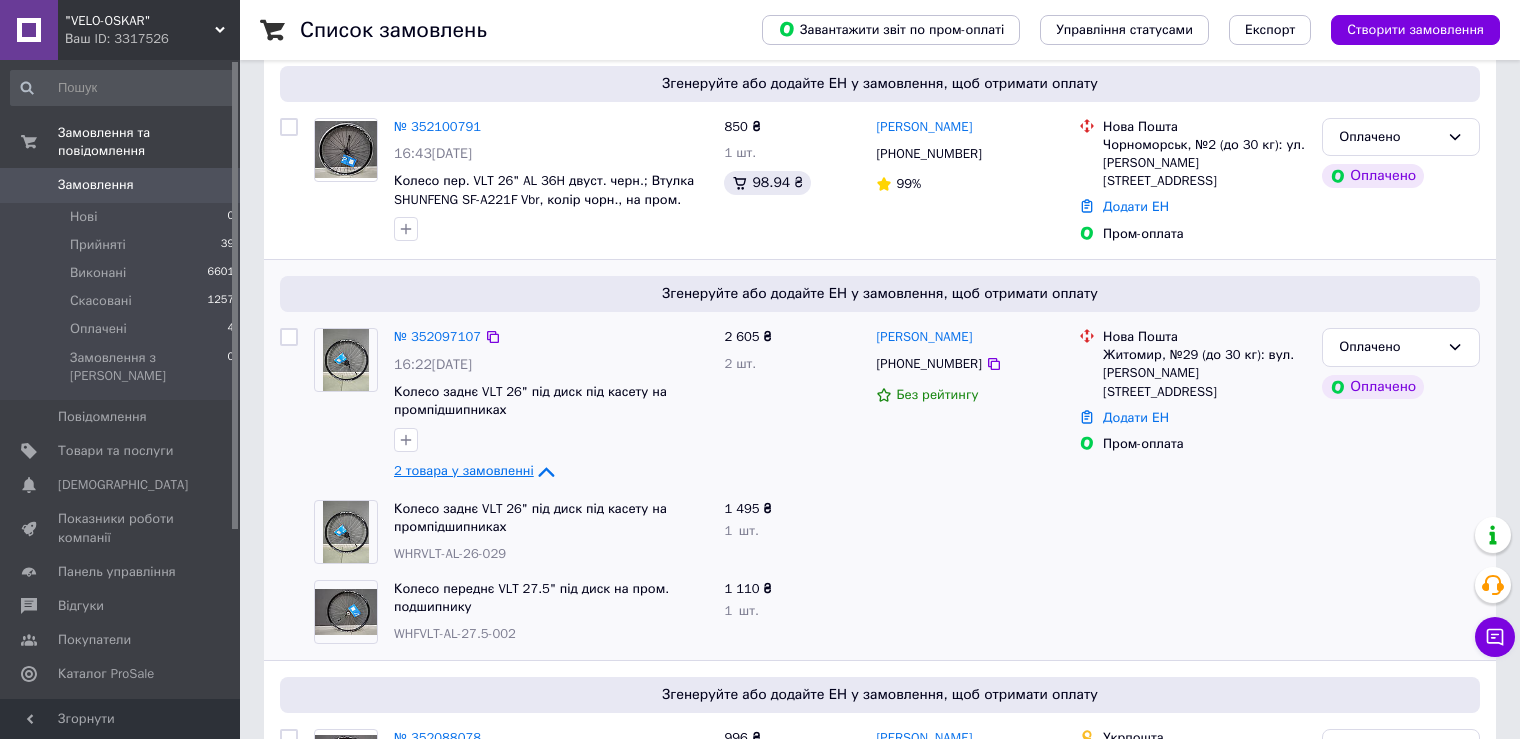 click on "2 товара у замовленні" at bounding box center [464, 471] 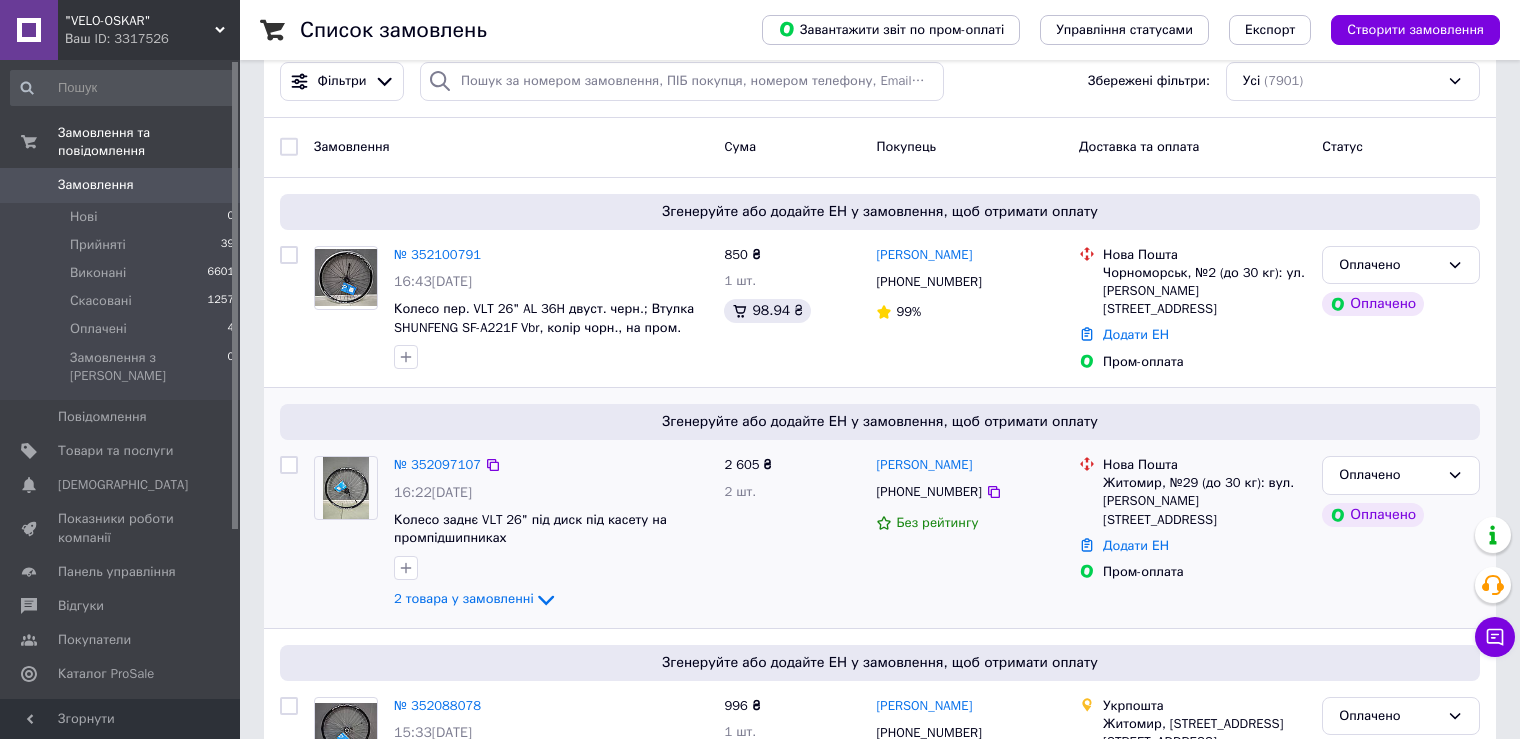 scroll, scrollTop: 0, scrollLeft: 0, axis: both 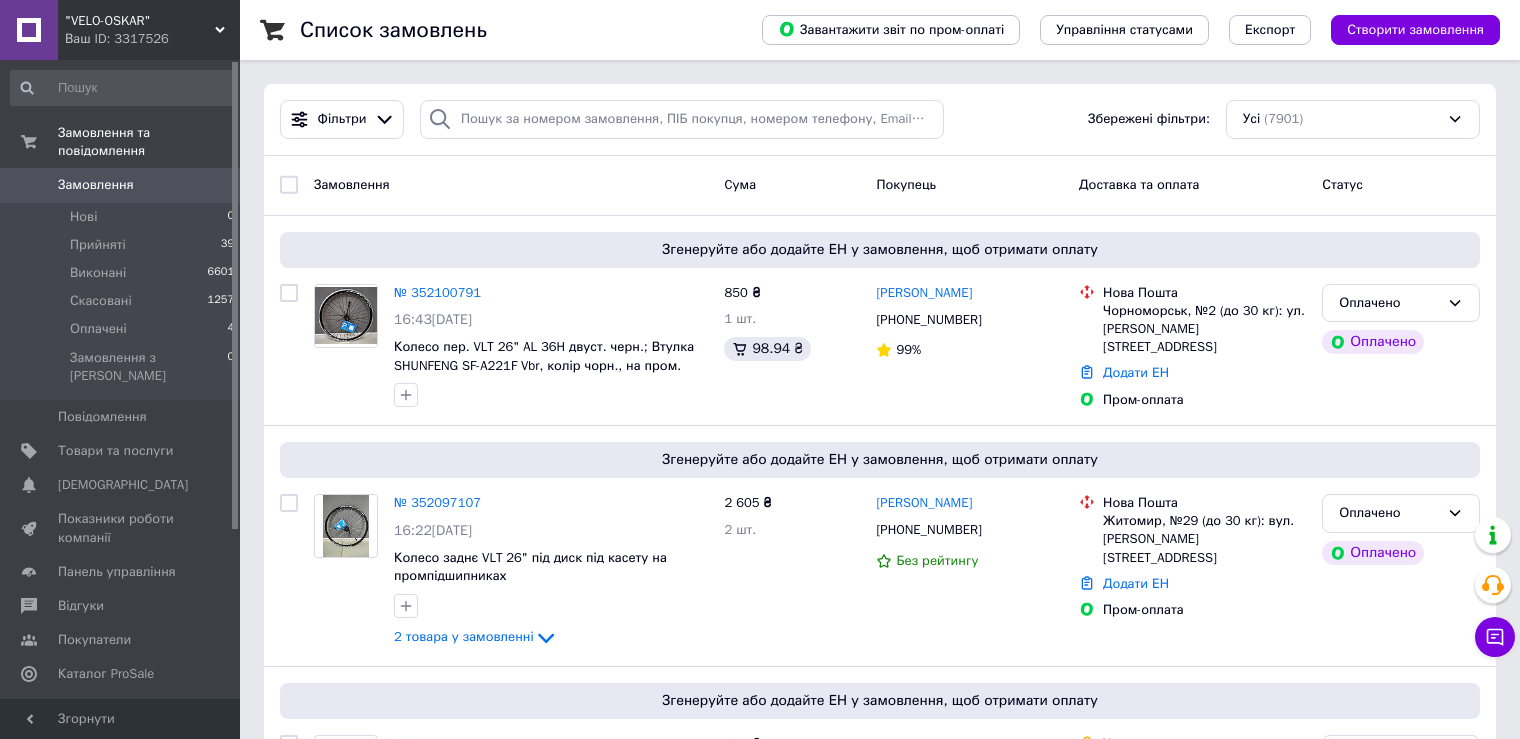 click on "Замовлення" at bounding box center (96, 185) 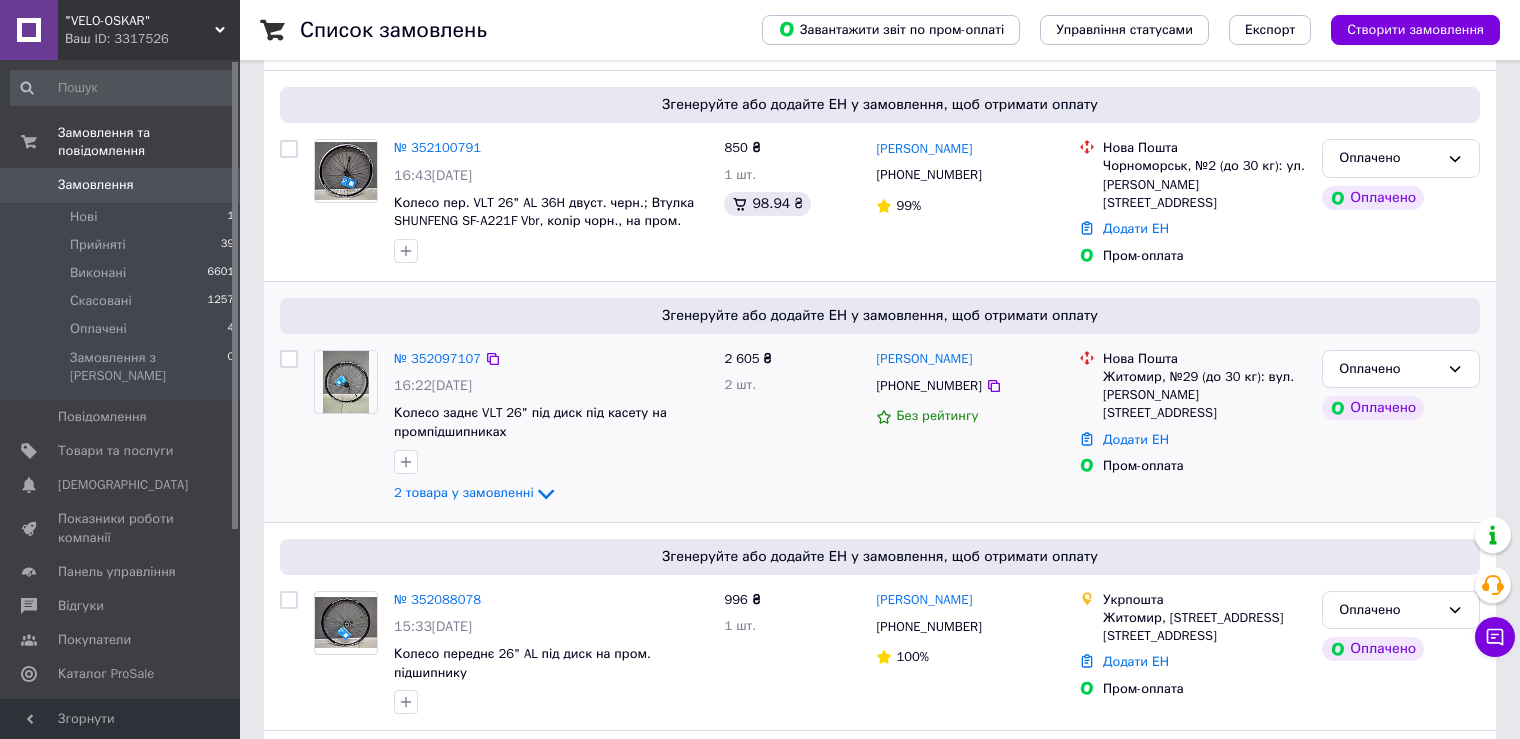 scroll, scrollTop: 500, scrollLeft: 0, axis: vertical 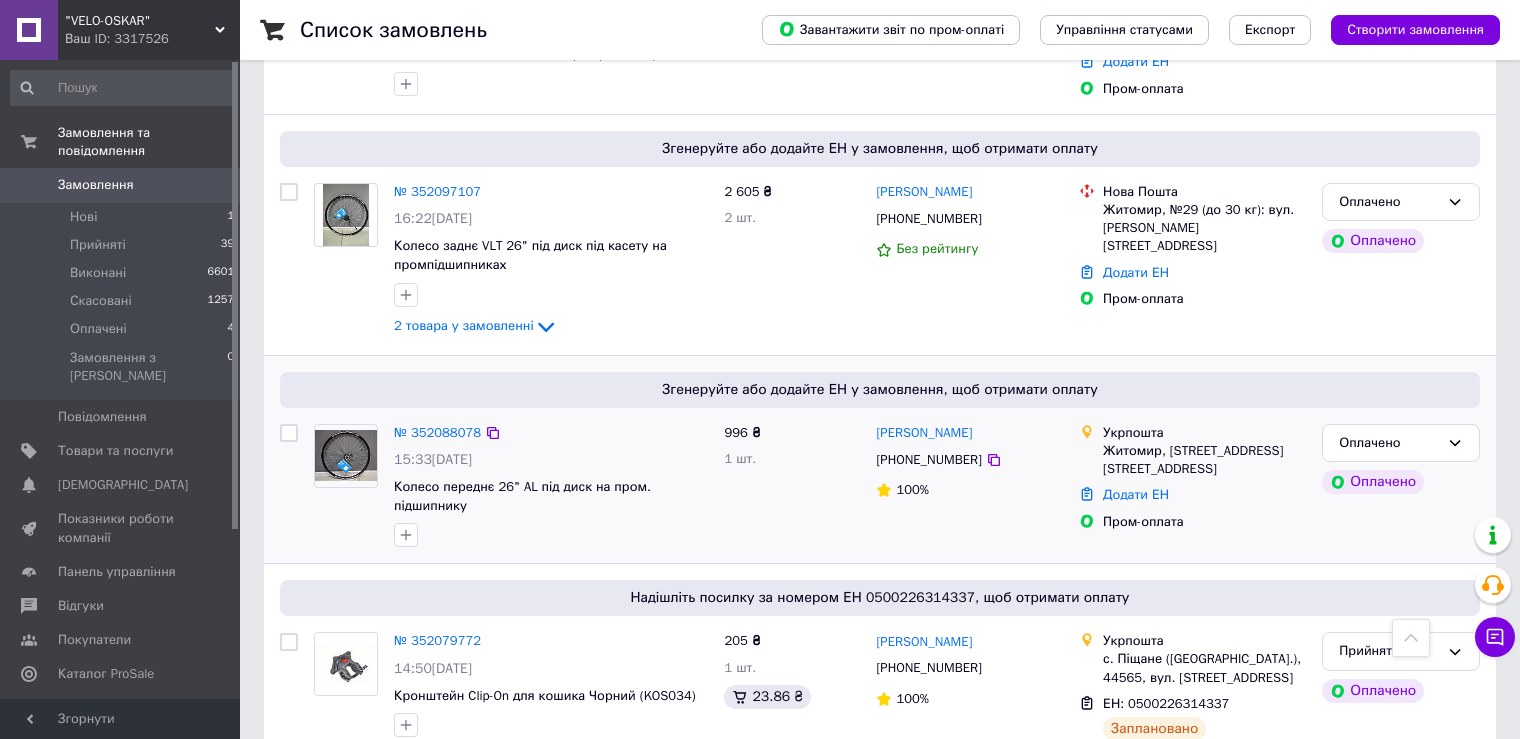 click on "№ 352088078" at bounding box center (437, 433) 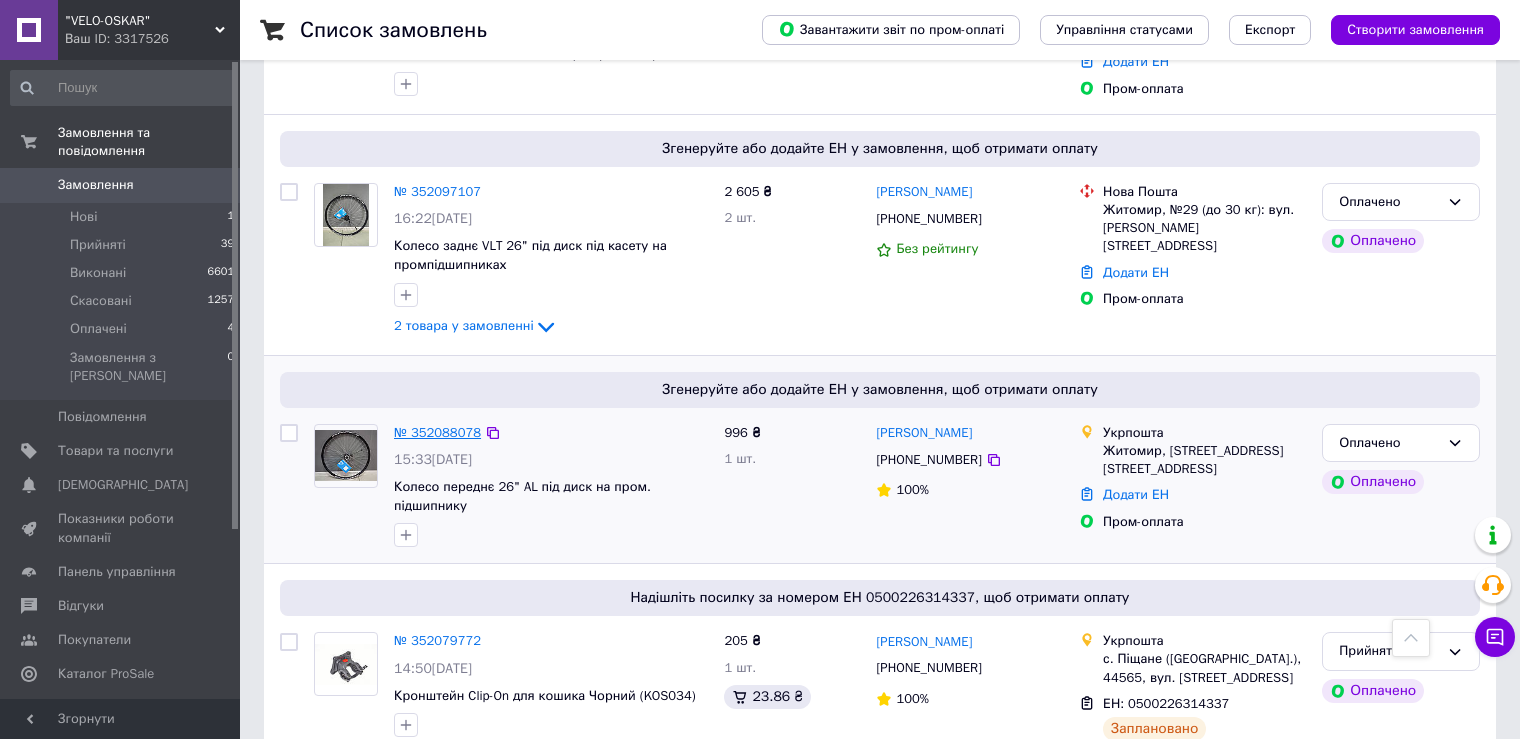 click on "№ 352088078" at bounding box center (437, 432) 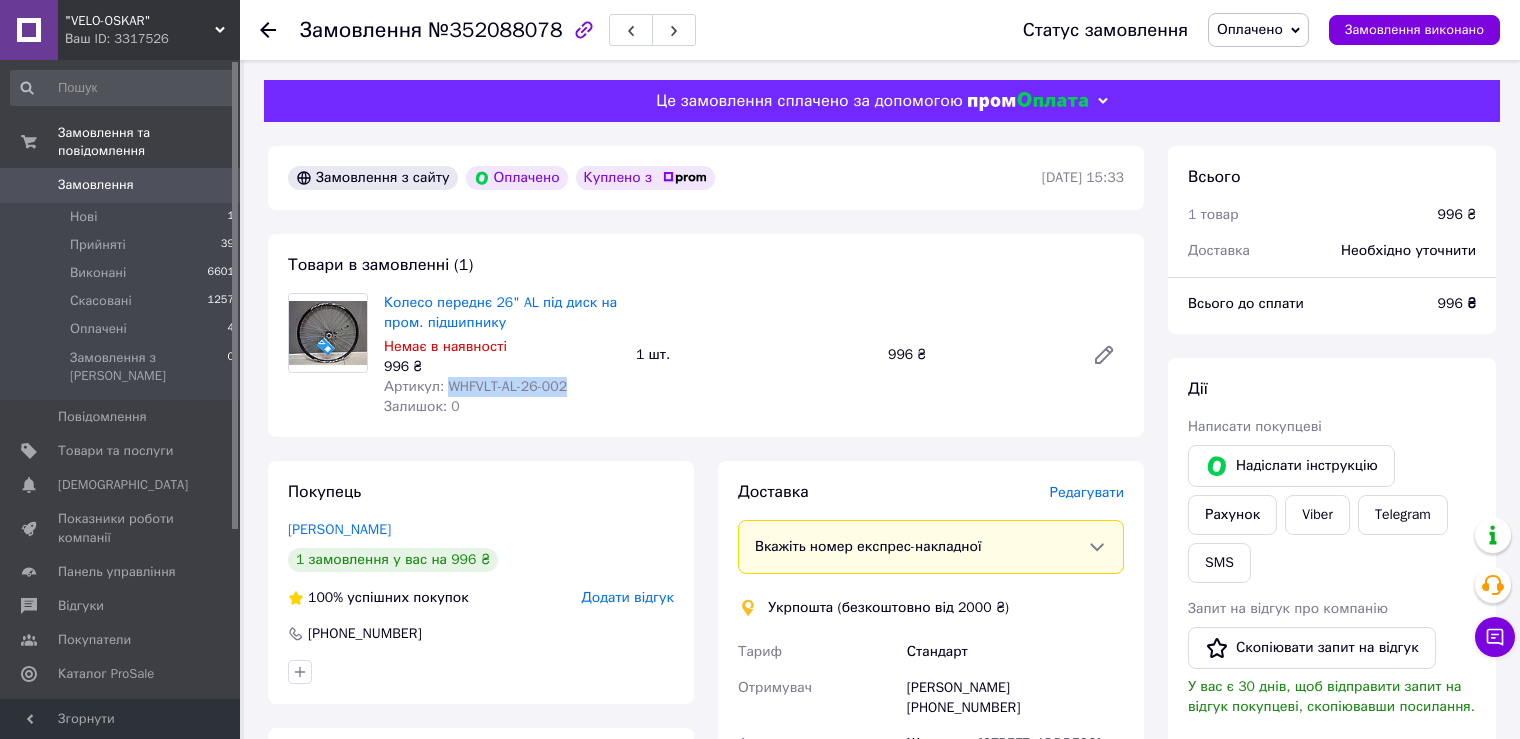 drag, startPoint x: 444, startPoint y: 388, endPoint x: 570, endPoint y: 385, distance: 126.035706 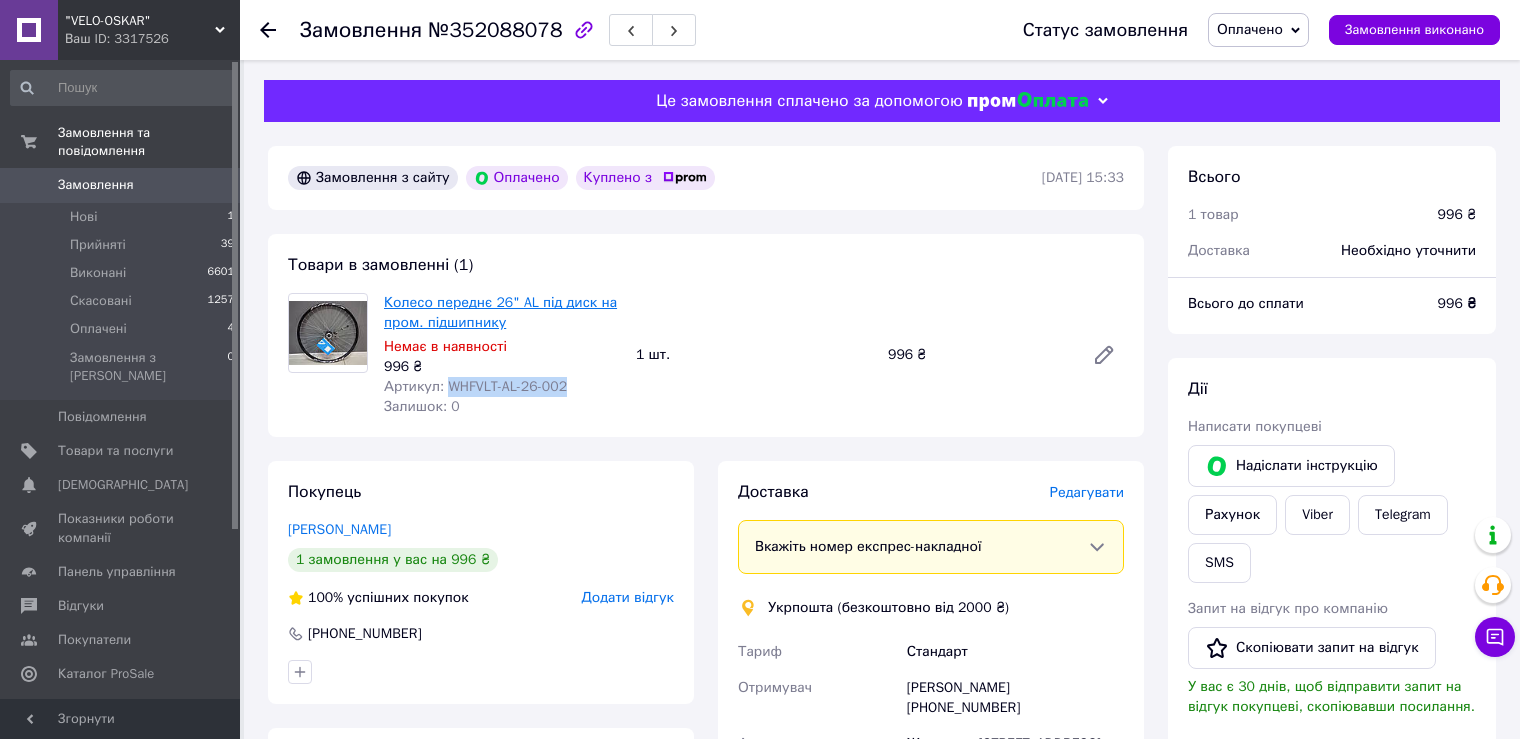 copy on "WHFVLT-AL-26-002" 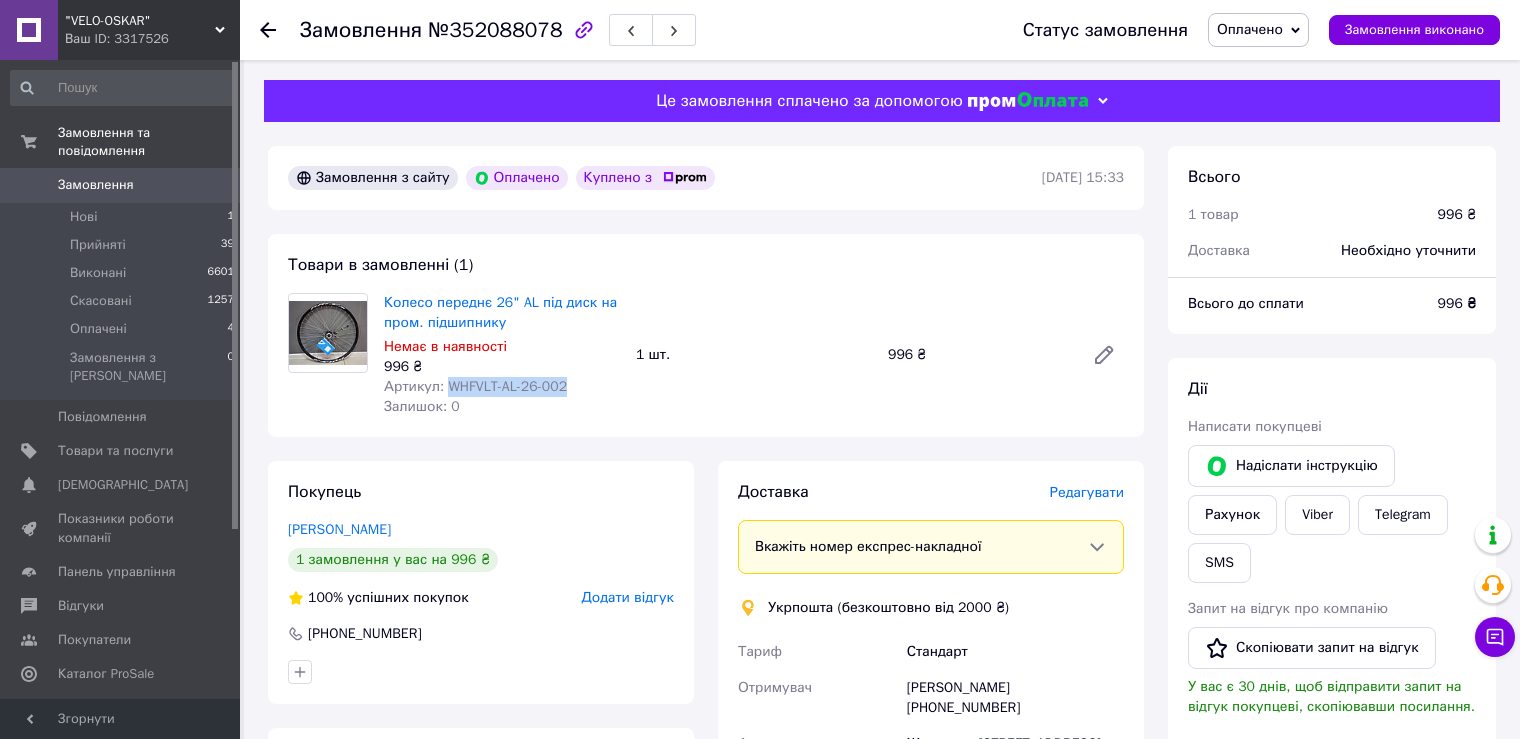 click on "Оплачено" at bounding box center (1250, 29) 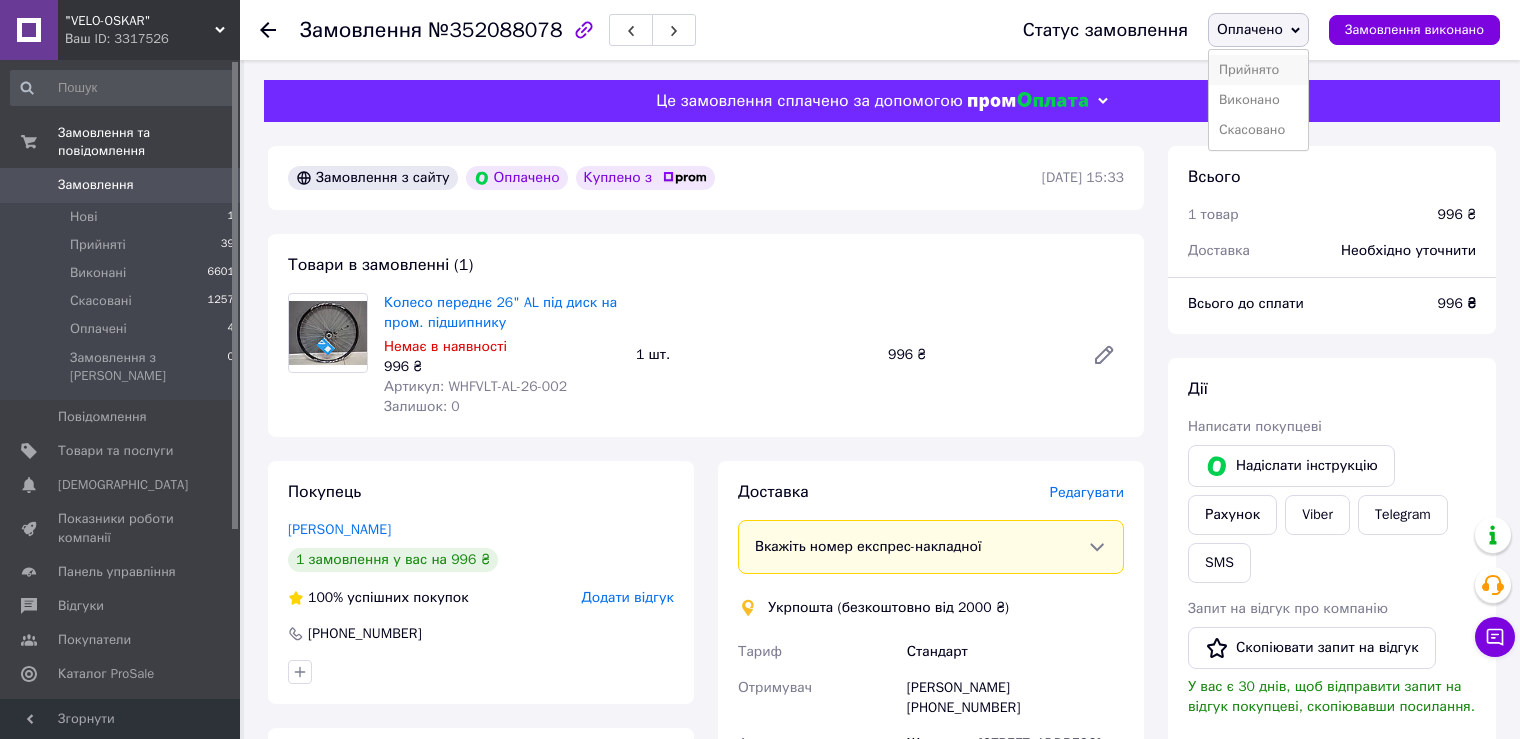 click on "Прийнято" at bounding box center (1258, 70) 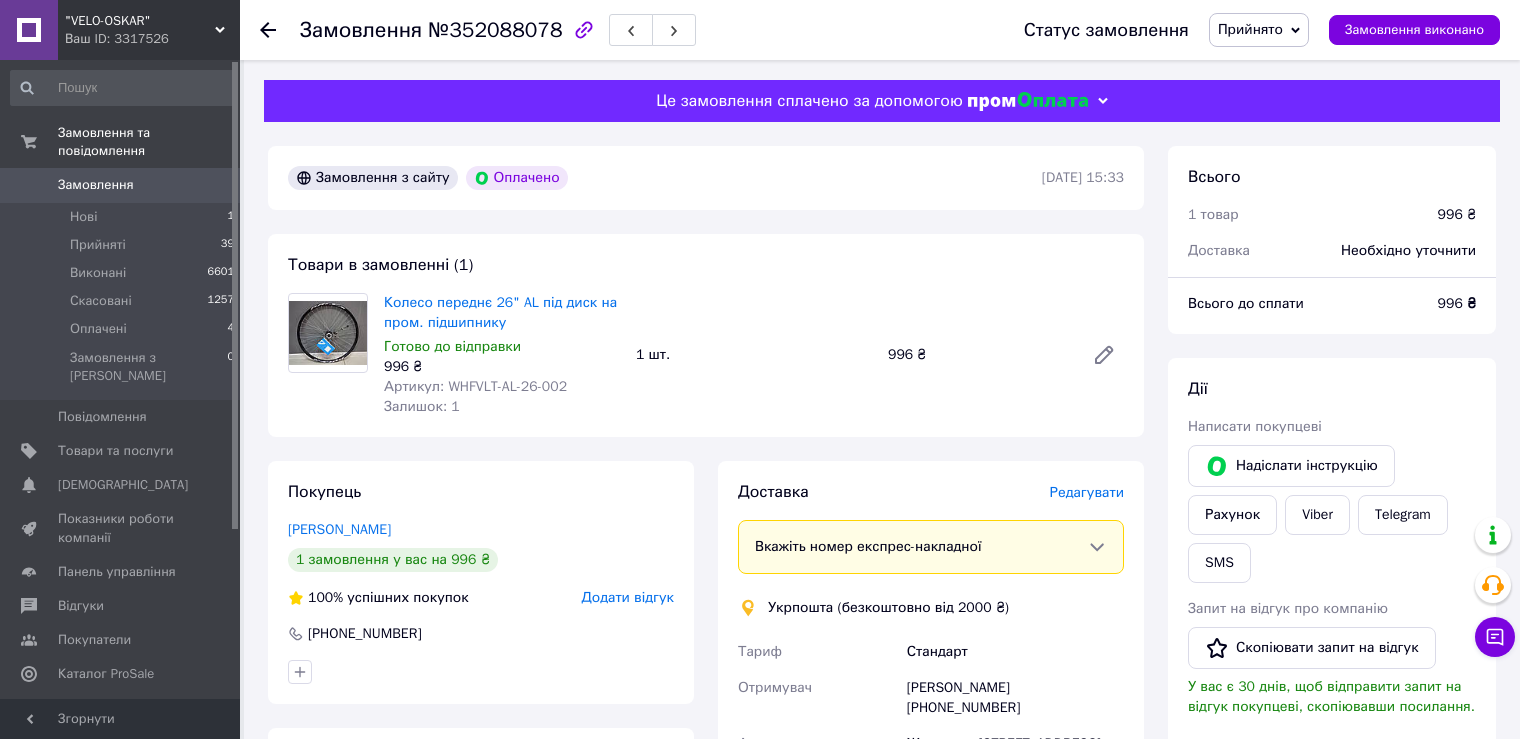 click on "Замовлення" at bounding box center [96, 185] 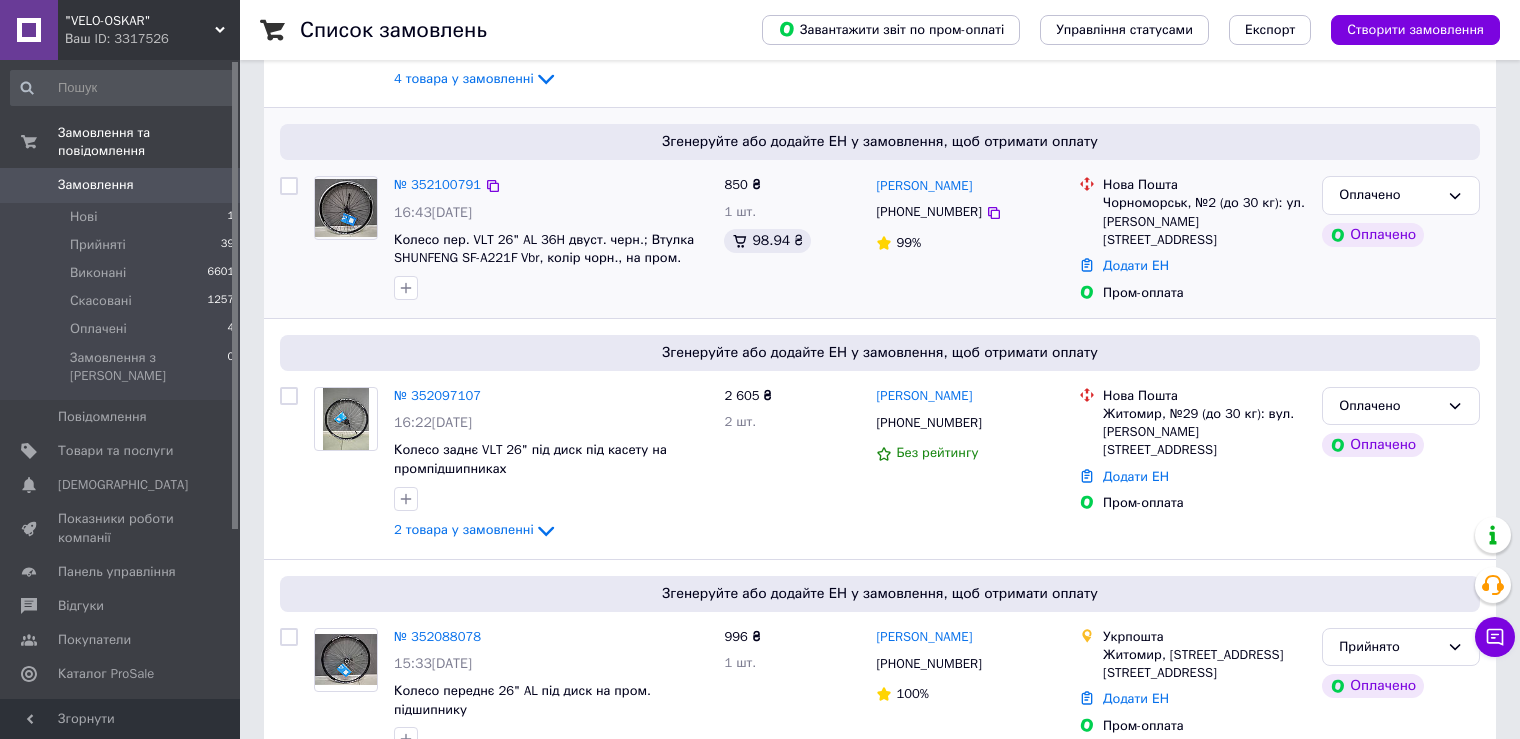 scroll, scrollTop: 333, scrollLeft: 0, axis: vertical 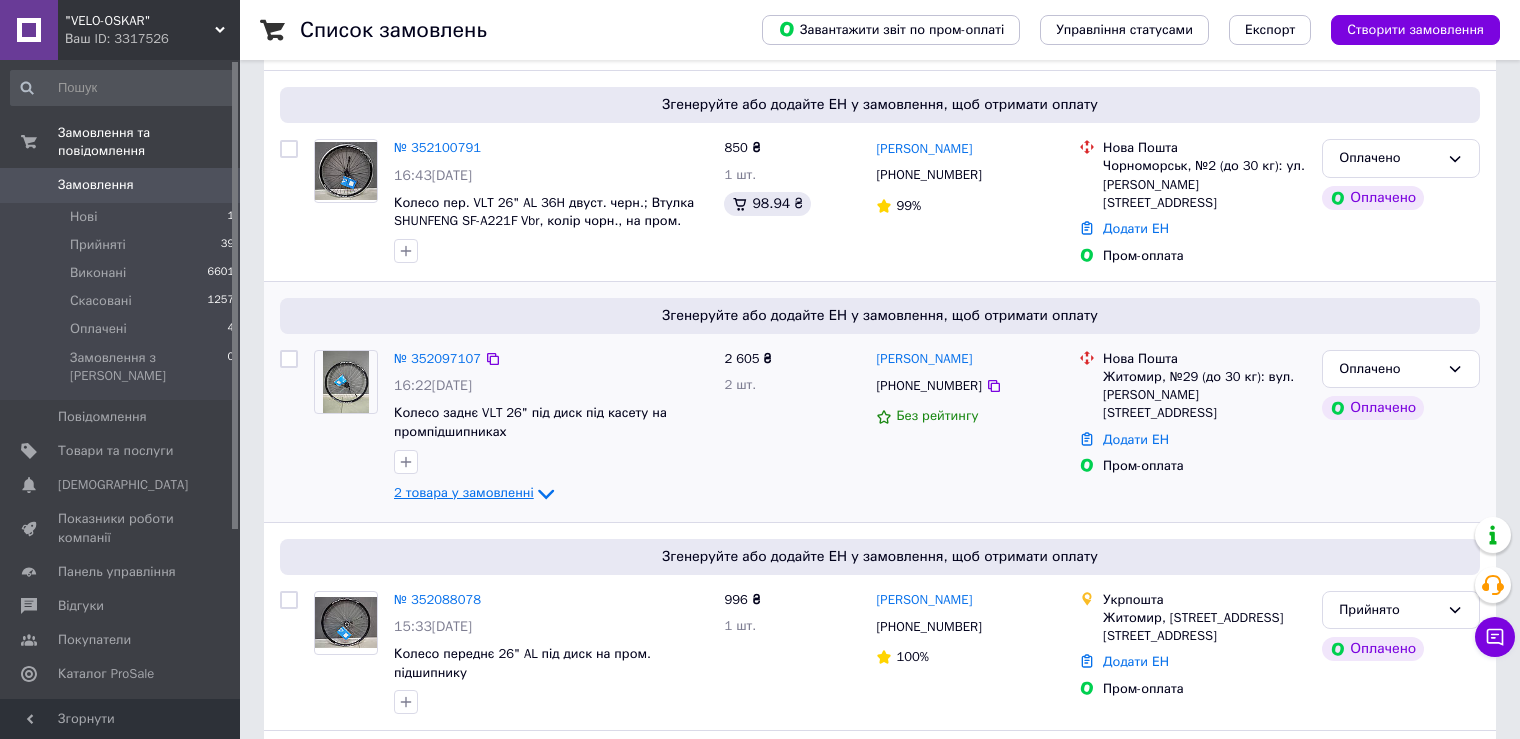 click on "2 товара у замовленні" at bounding box center [464, 492] 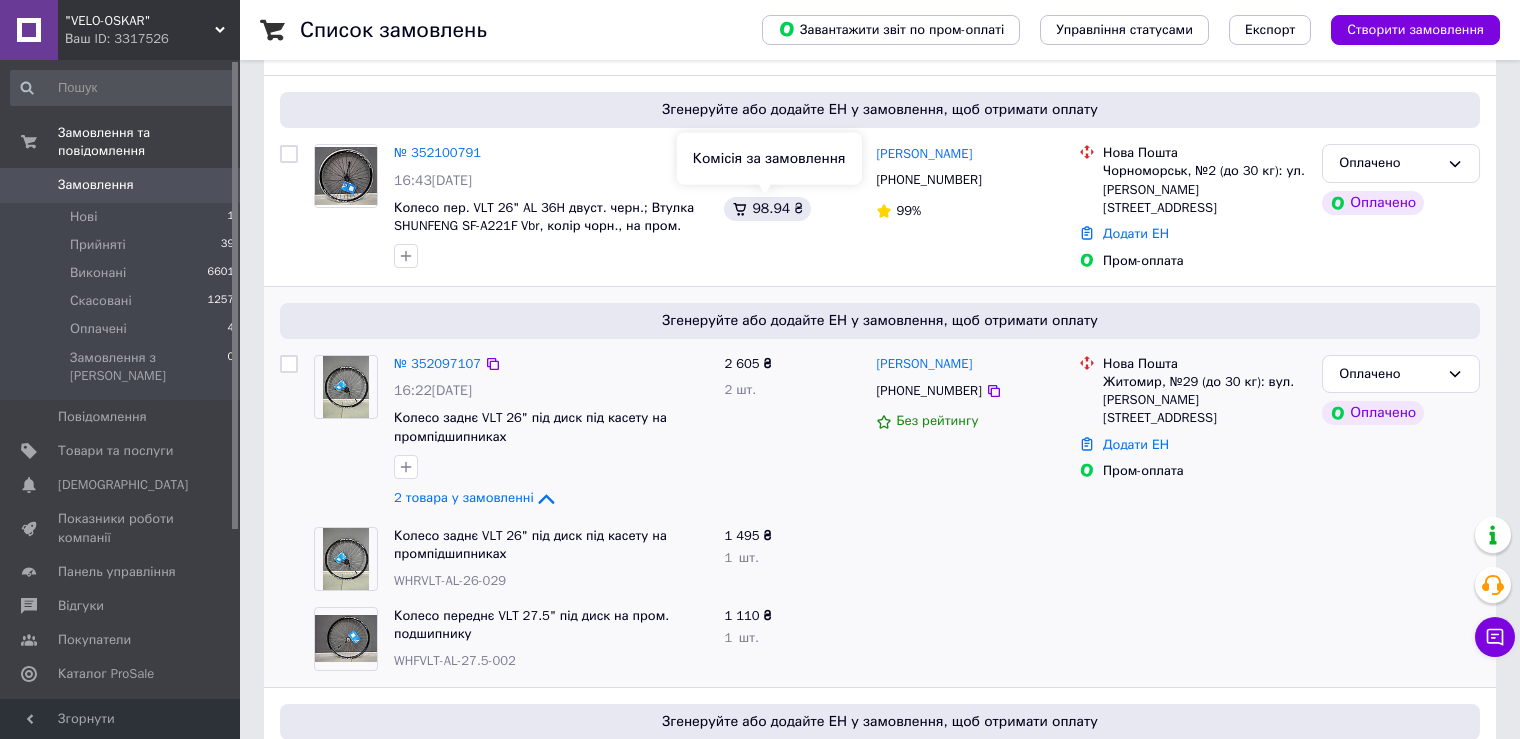 scroll, scrollTop: 333, scrollLeft: 0, axis: vertical 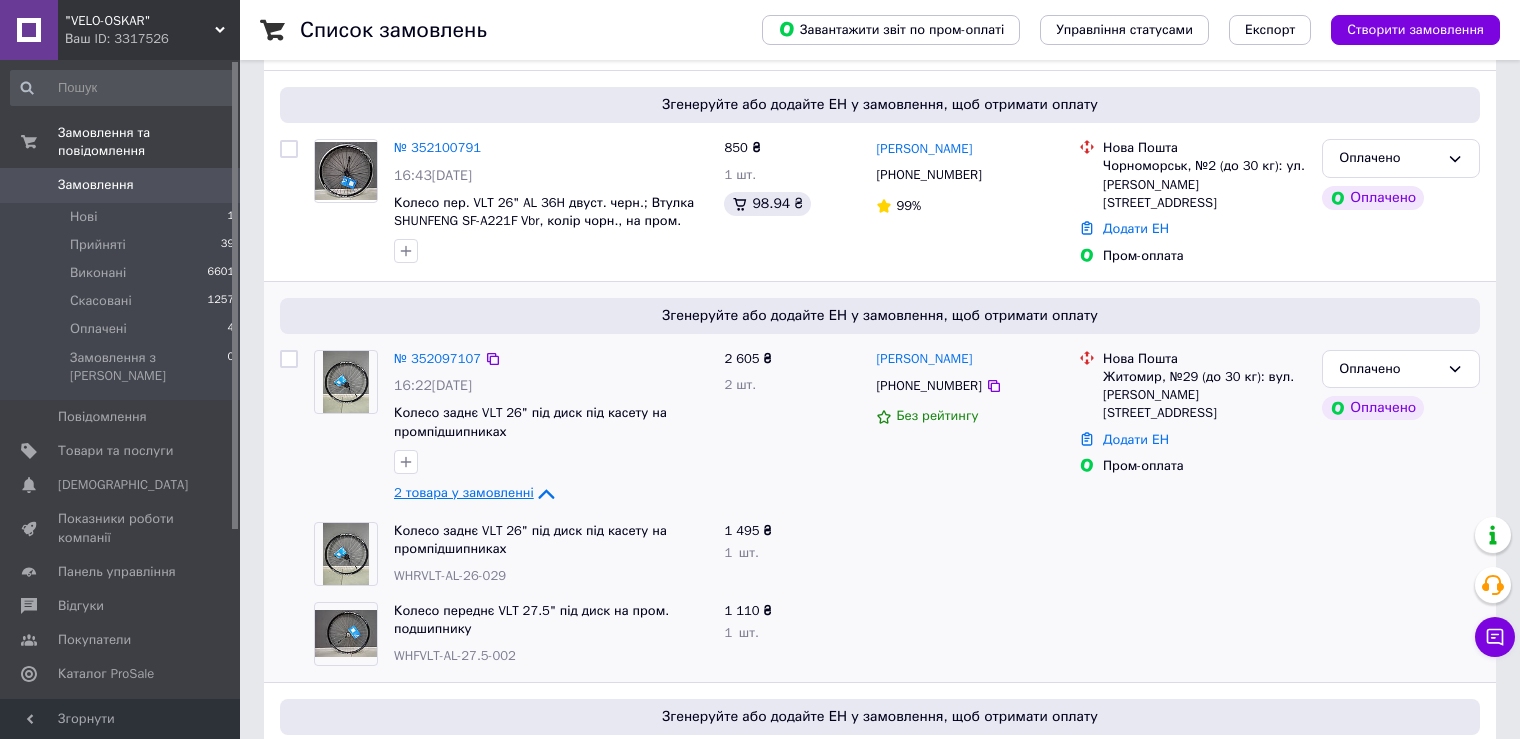 click on "2 товара у замовленні" at bounding box center (464, 492) 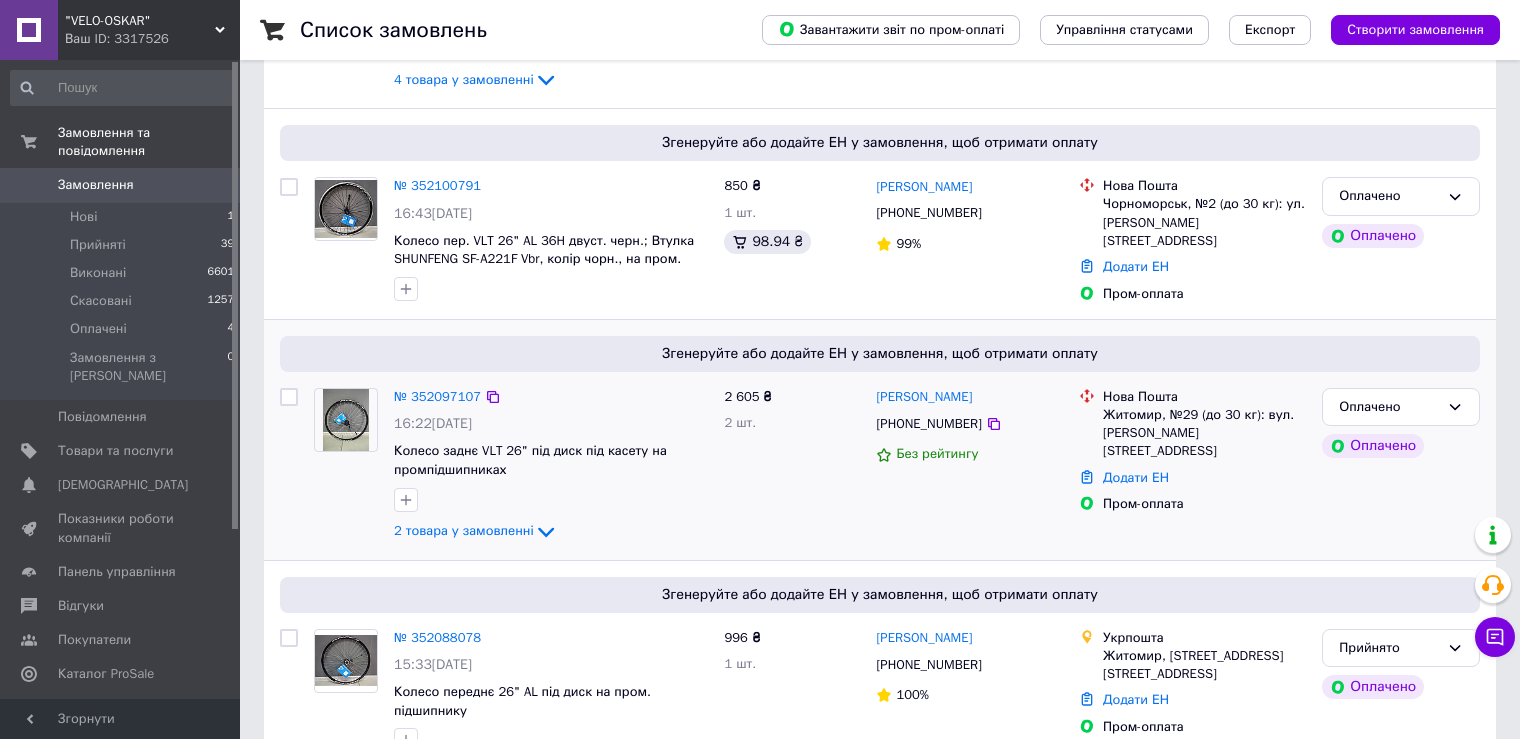 scroll, scrollTop: 333, scrollLeft: 0, axis: vertical 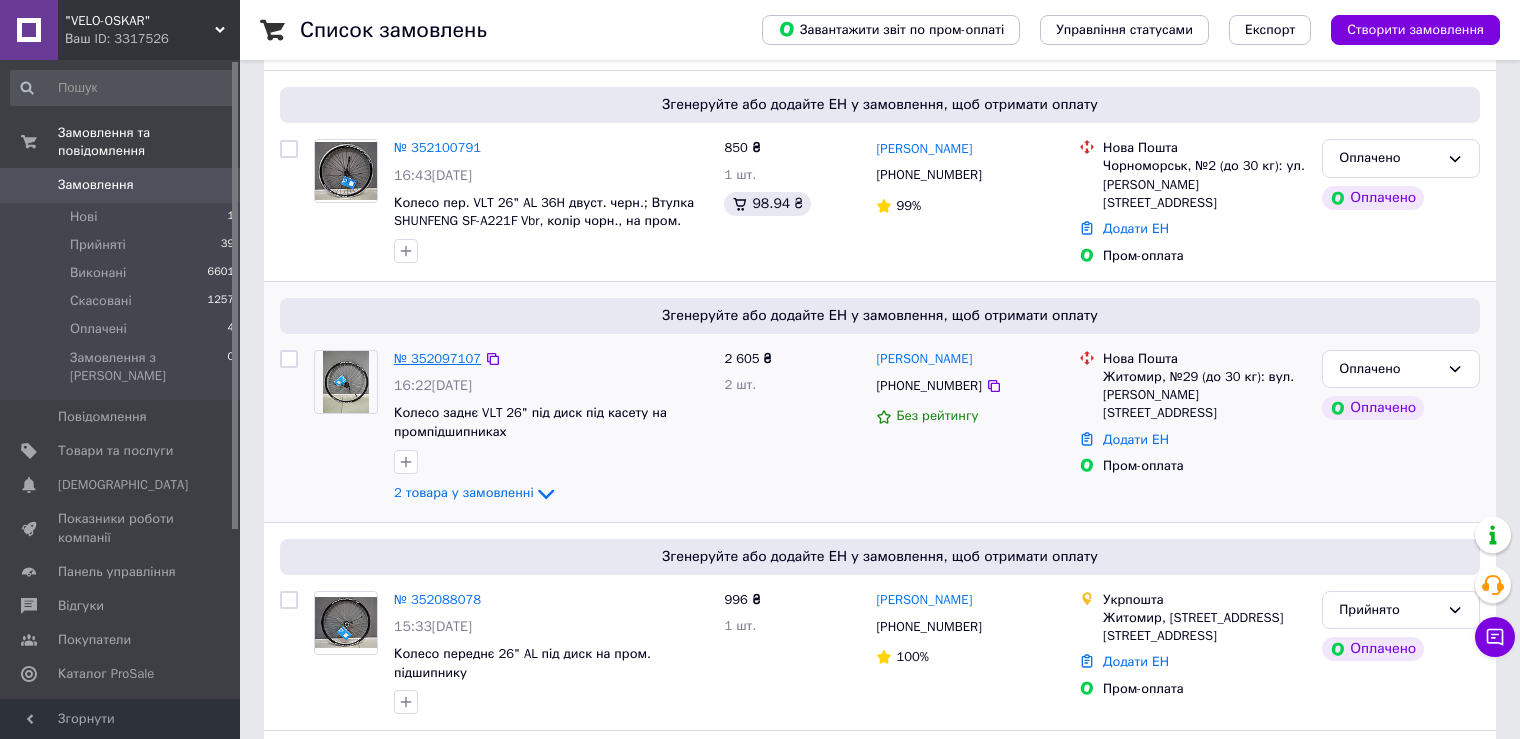 click on "№ 352097107" at bounding box center [437, 358] 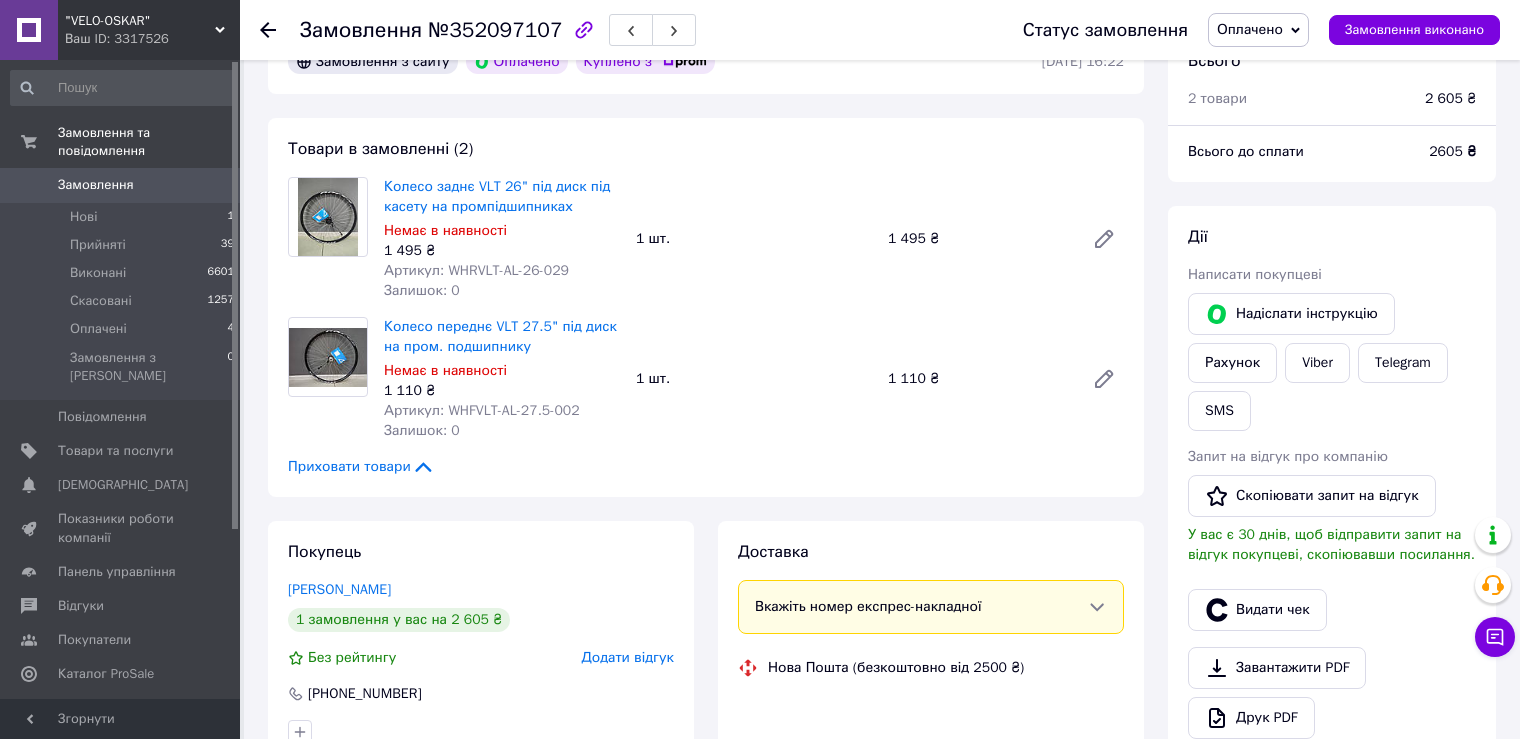scroll, scrollTop: 0, scrollLeft: 0, axis: both 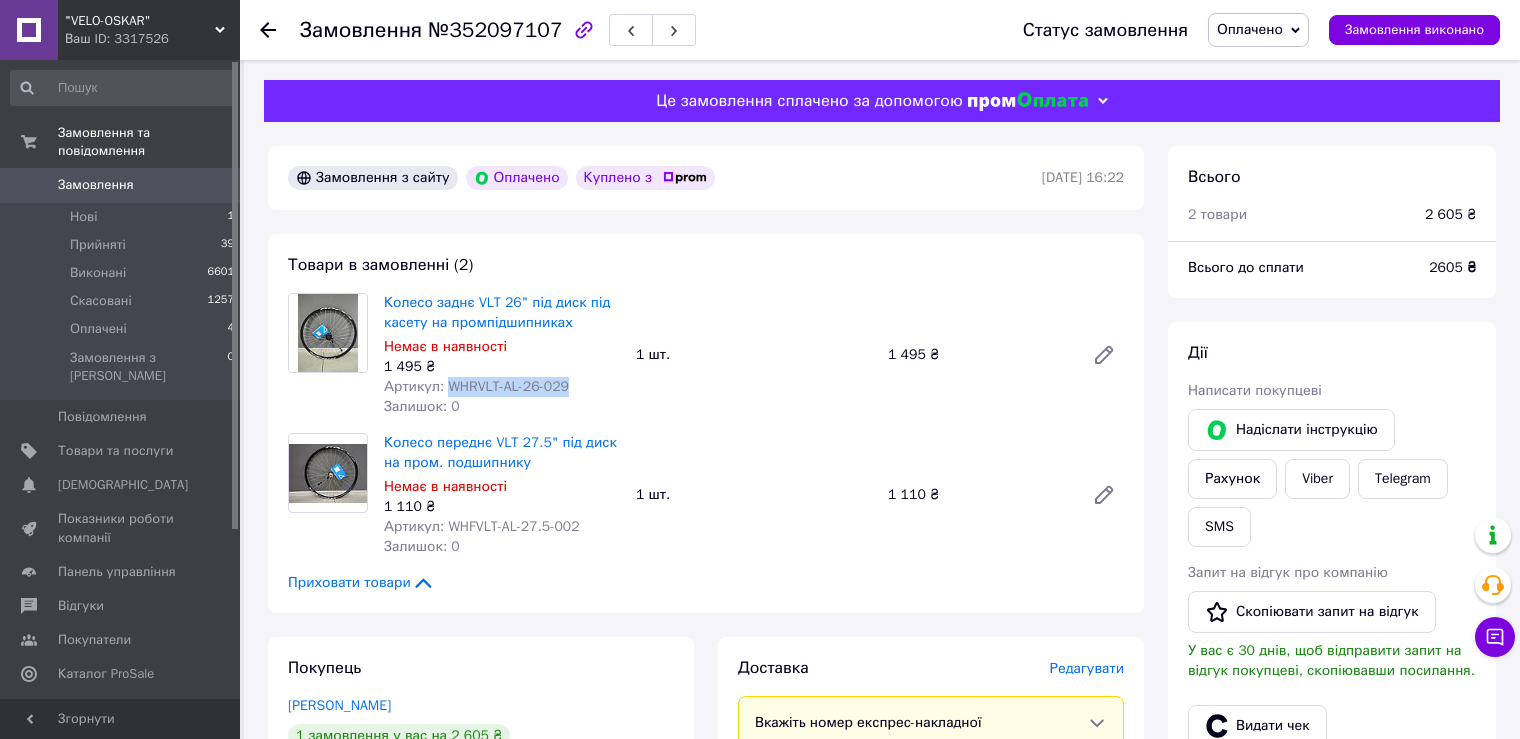 drag, startPoint x: 446, startPoint y: 387, endPoint x: 576, endPoint y: 392, distance: 130.09612 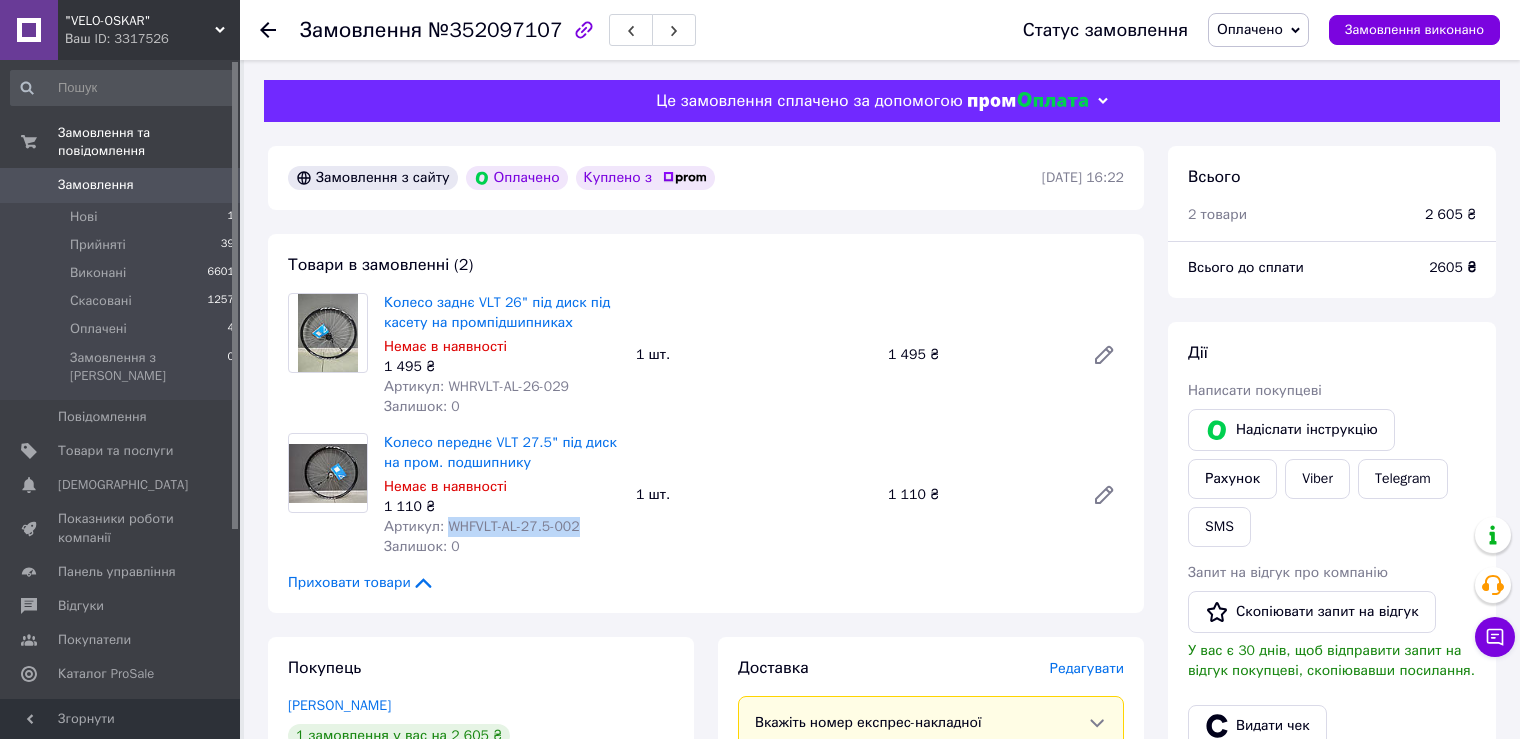 drag, startPoint x: 443, startPoint y: 528, endPoint x: 583, endPoint y: 523, distance: 140.08926 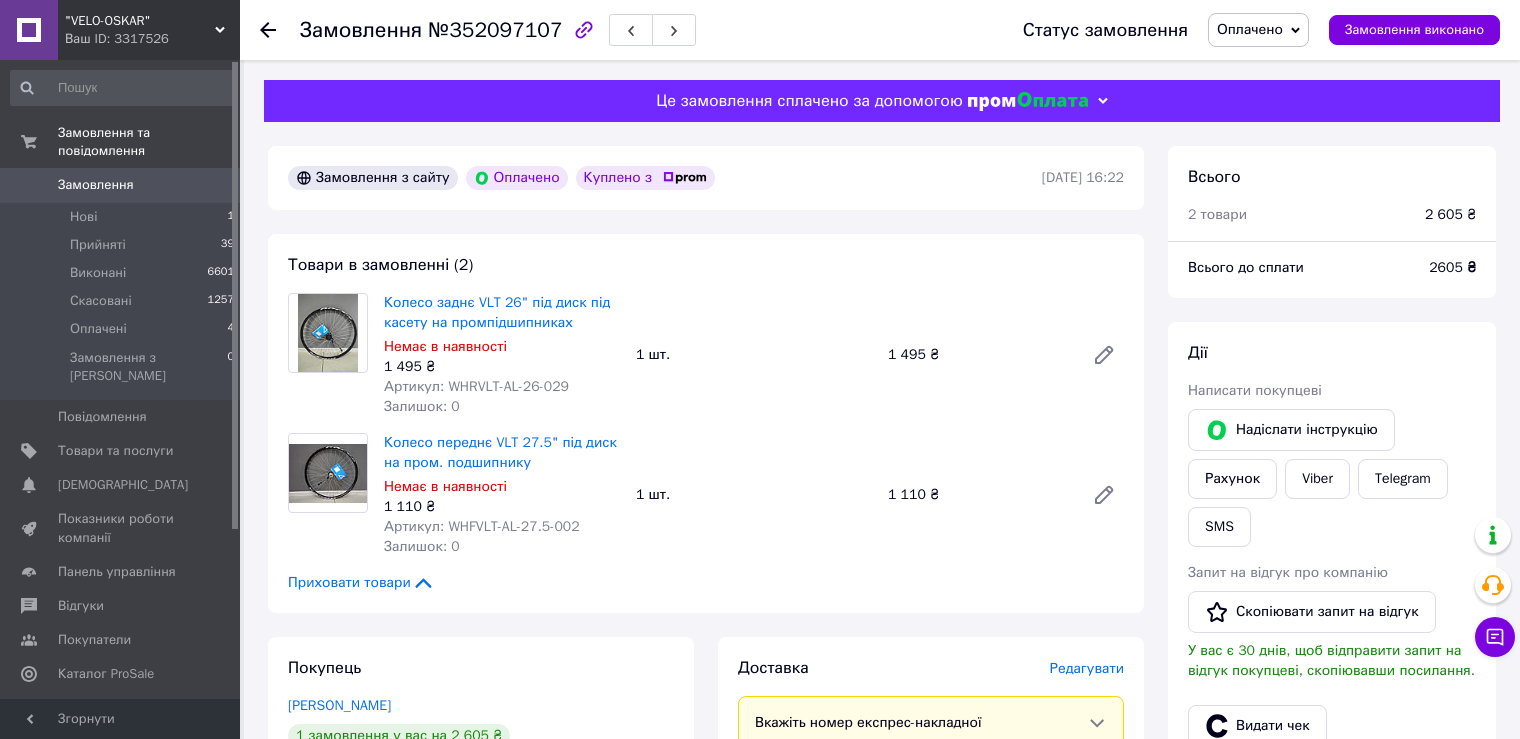 drag, startPoint x: 450, startPoint y: 384, endPoint x: 504, endPoint y: 387, distance: 54.08327 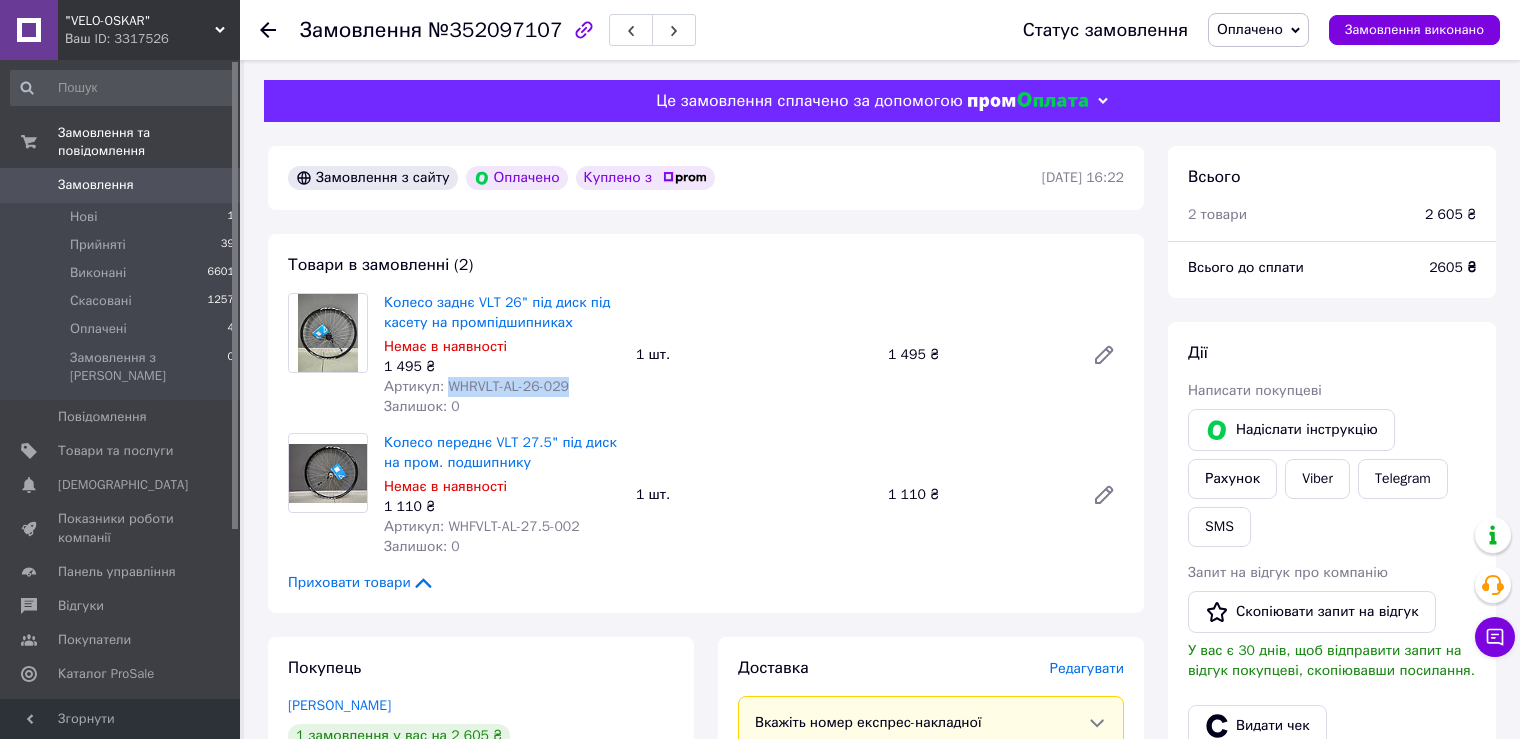 drag, startPoint x: 447, startPoint y: 389, endPoint x: 581, endPoint y: 391, distance: 134.01492 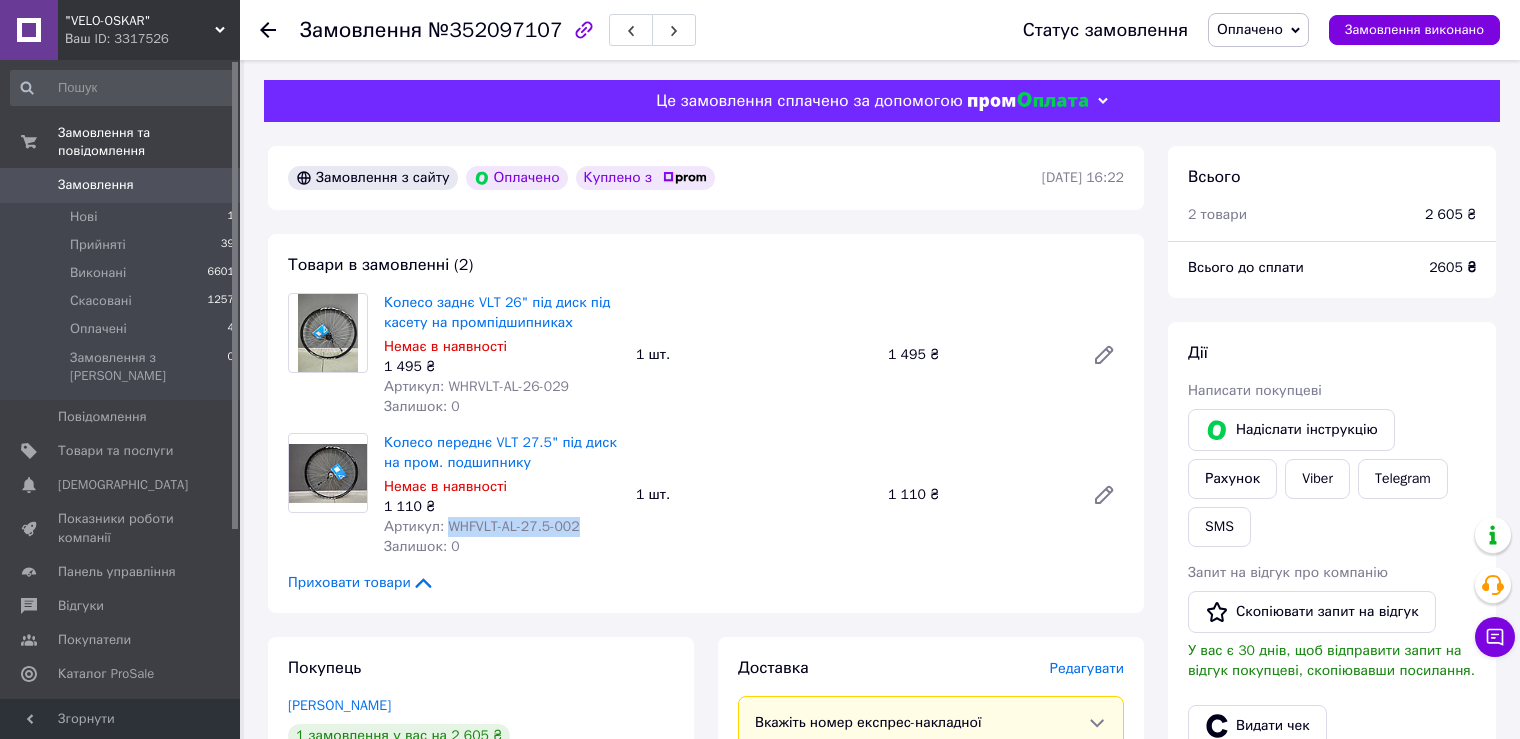 drag, startPoint x: 445, startPoint y: 525, endPoint x: 590, endPoint y: 526, distance: 145.00345 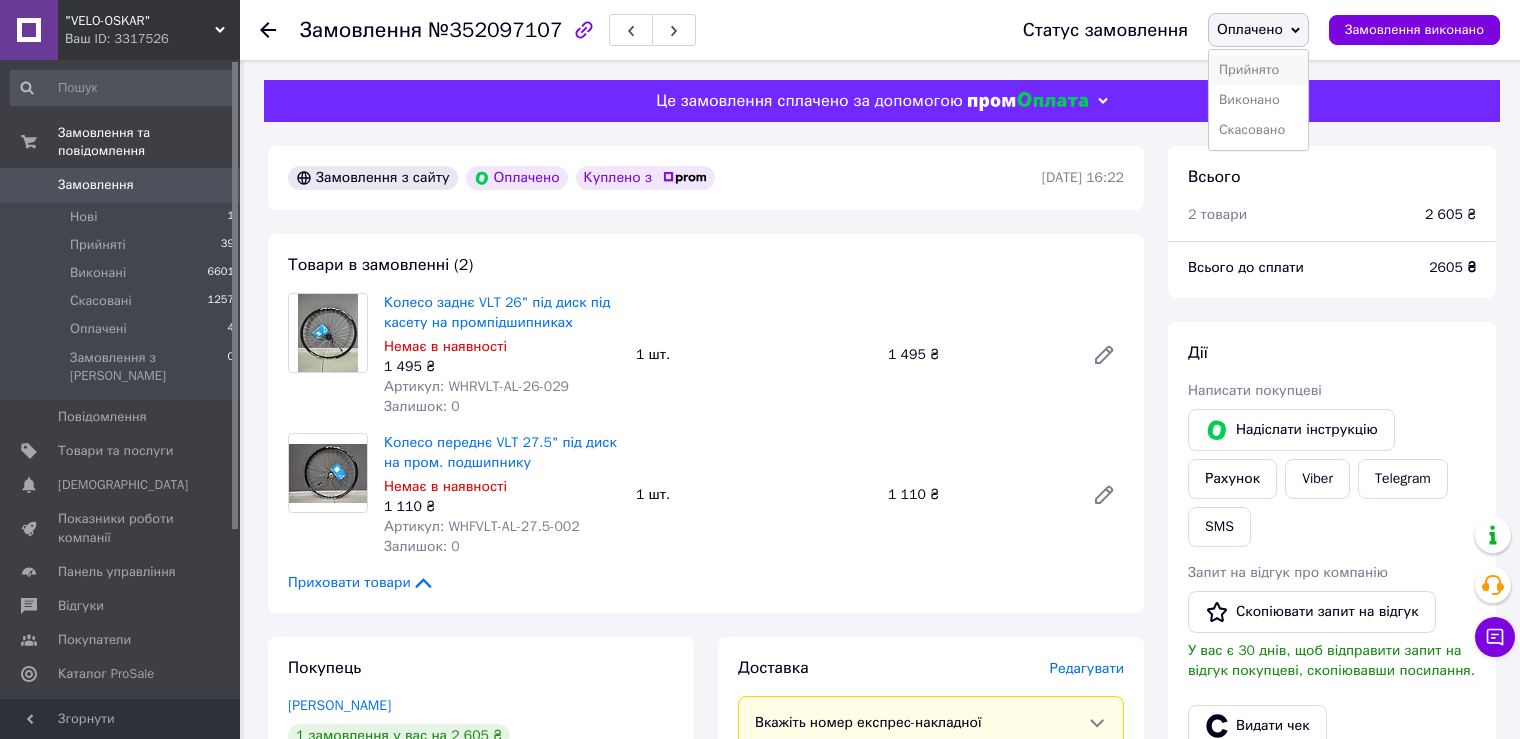 click on "Прийнято" at bounding box center (1258, 70) 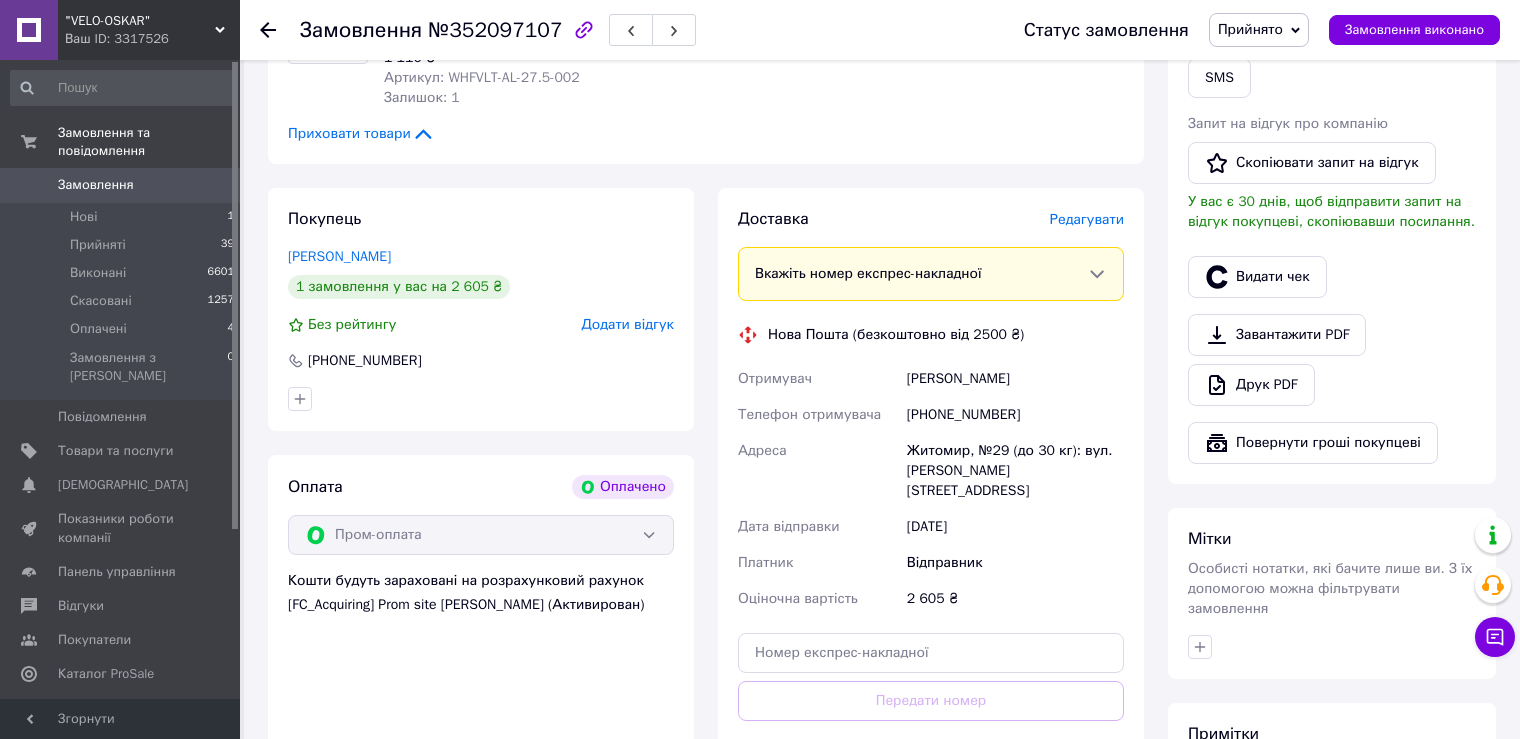 scroll, scrollTop: 333, scrollLeft: 0, axis: vertical 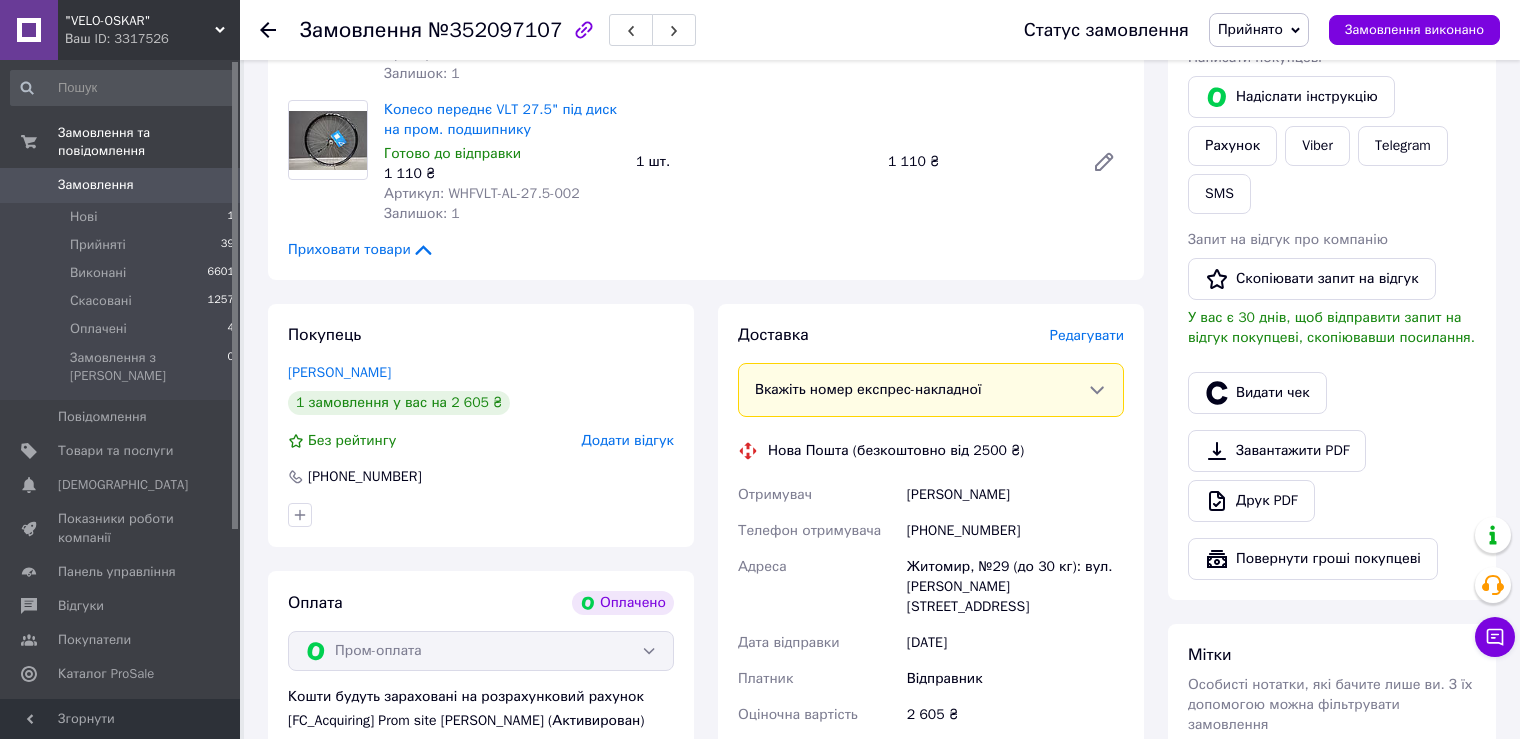 click on "[PERSON_NAME]" at bounding box center (1015, 495) 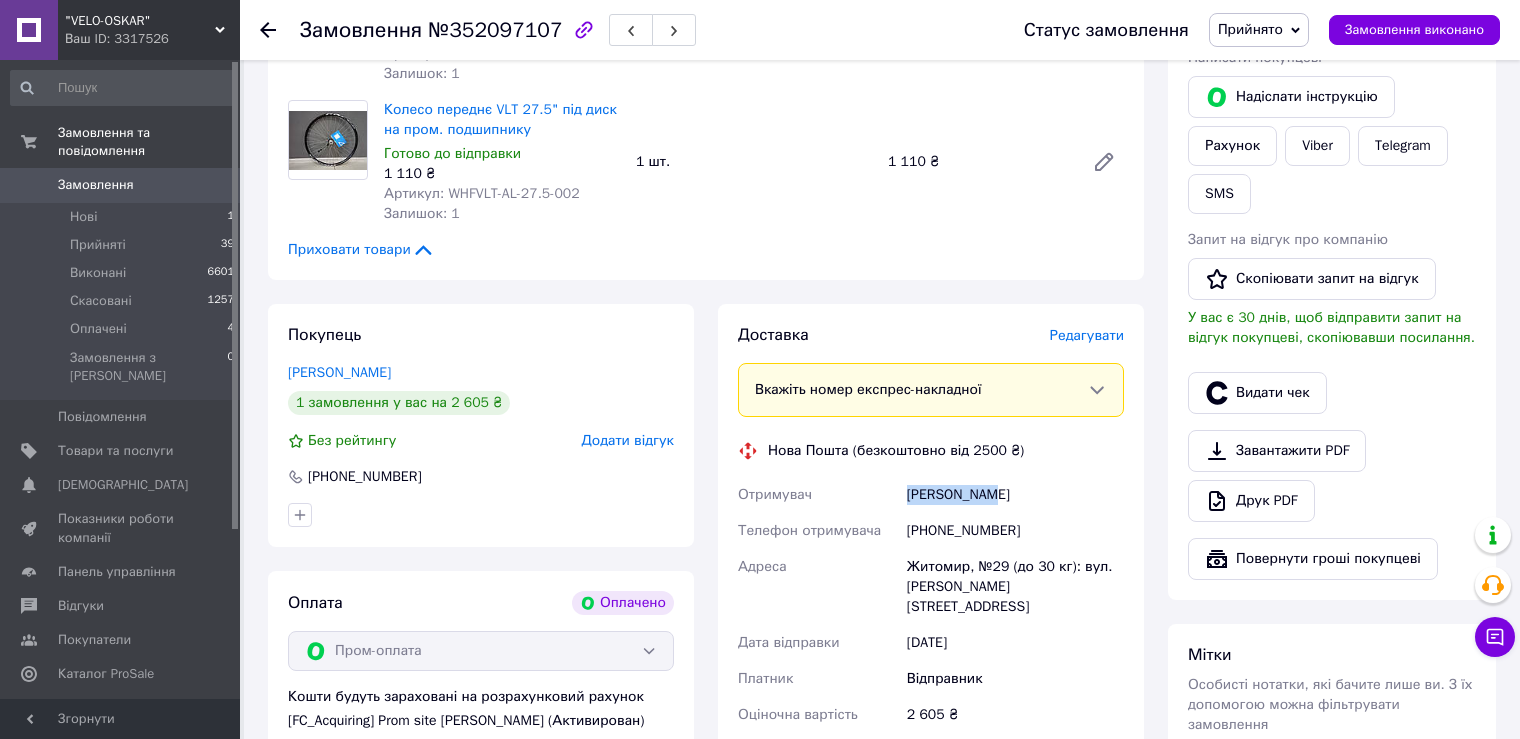 click on "[PERSON_NAME]" at bounding box center (1015, 495) 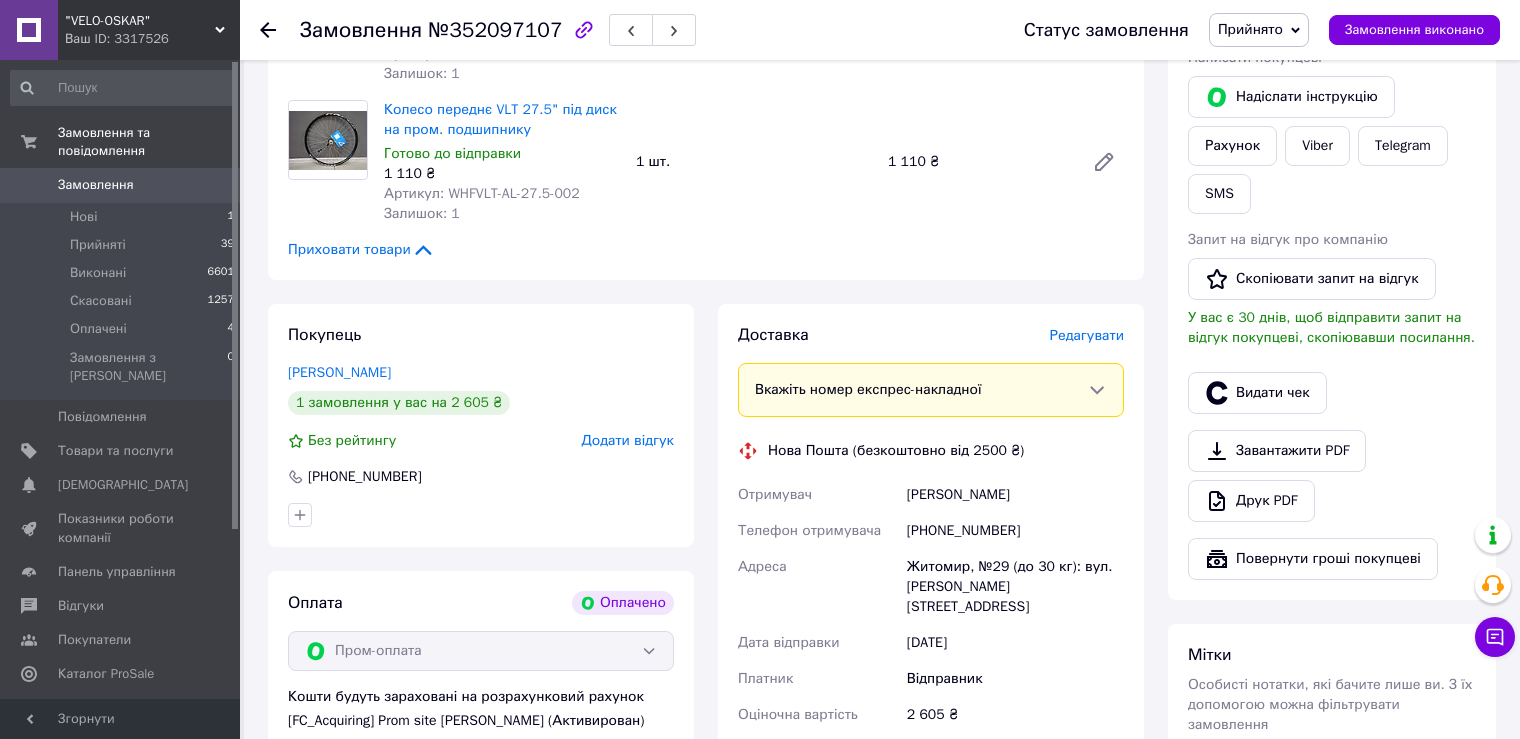 click on "[PERSON_NAME]" at bounding box center (1015, 495) 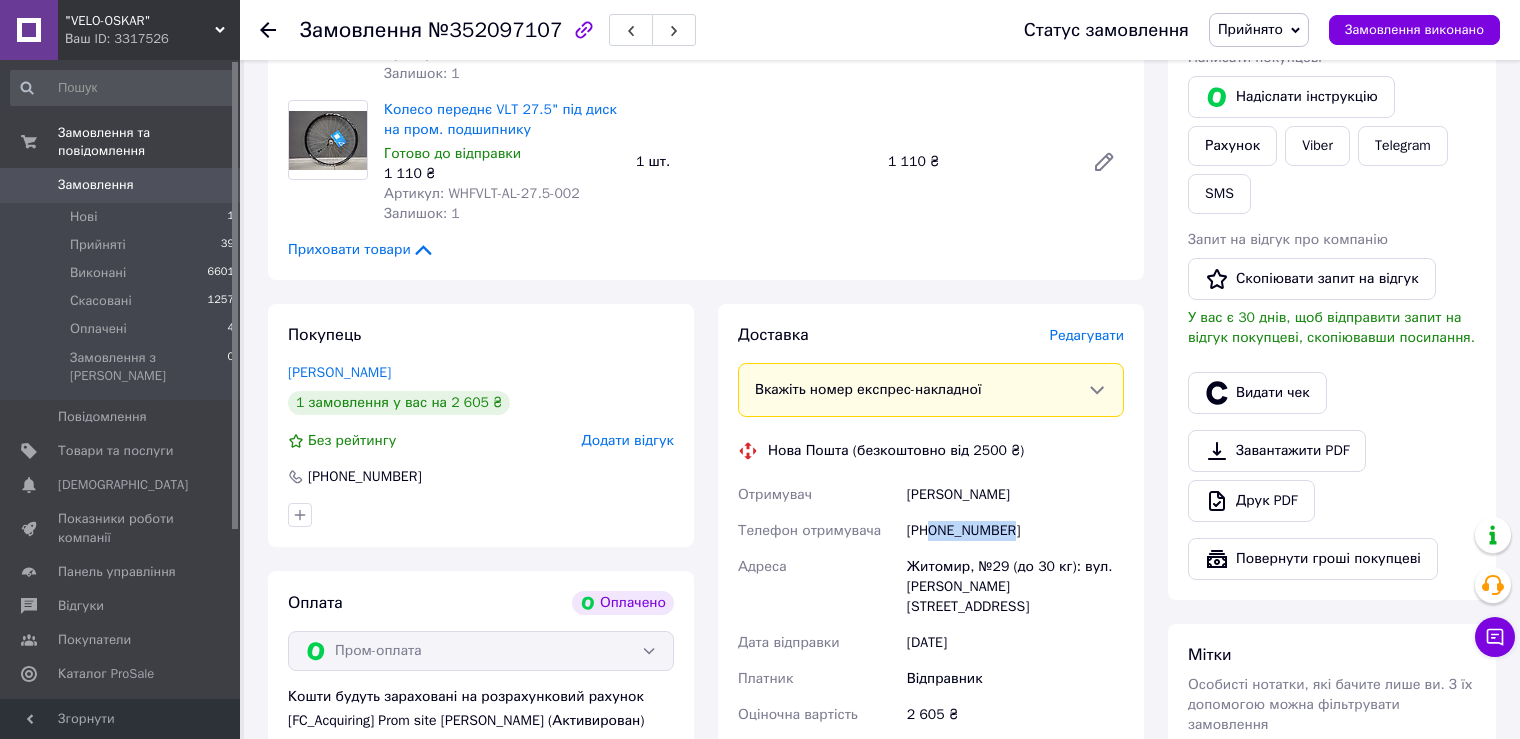 drag, startPoint x: 931, startPoint y: 534, endPoint x: 1008, endPoint y: 537, distance: 77.05842 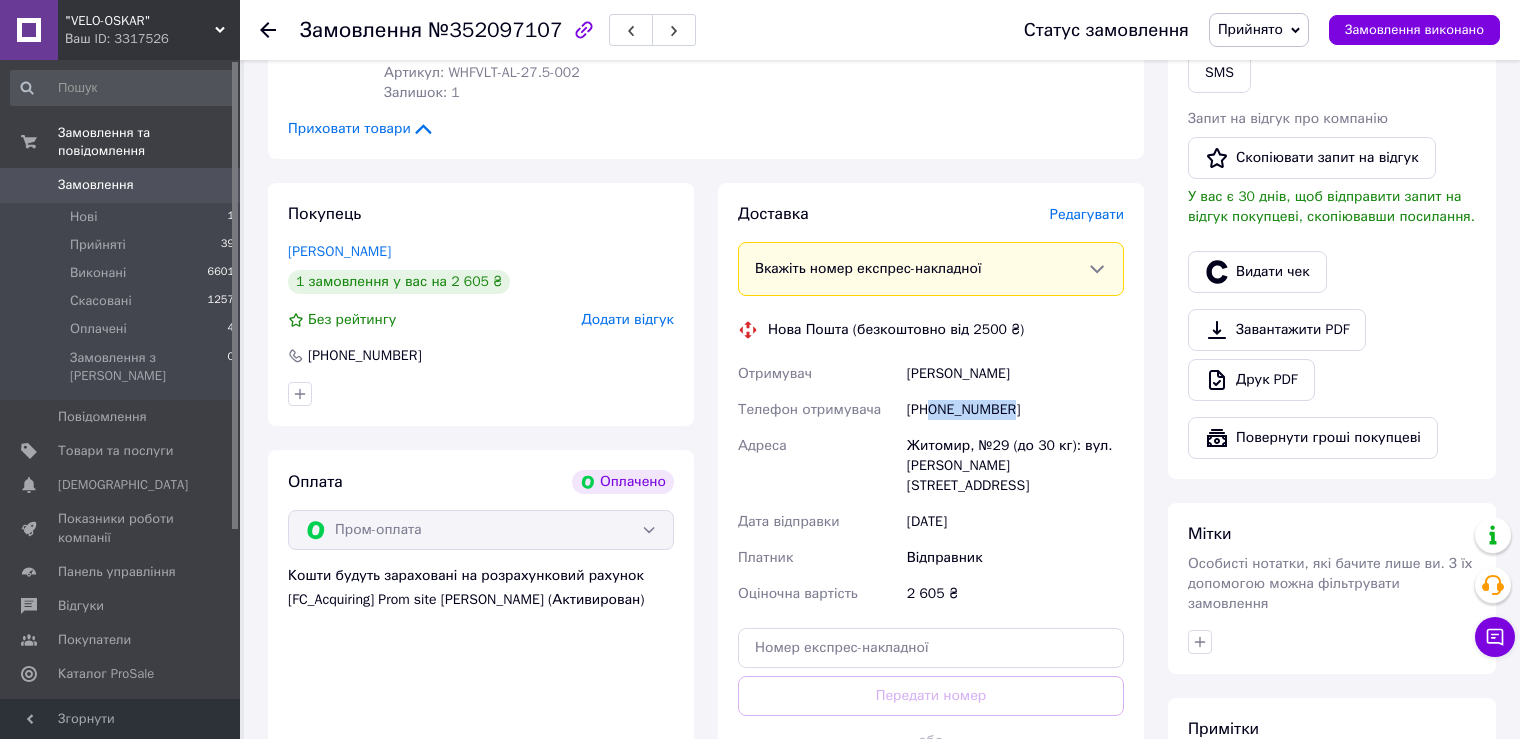 scroll, scrollTop: 666, scrollLeft: 0, axis: vertical 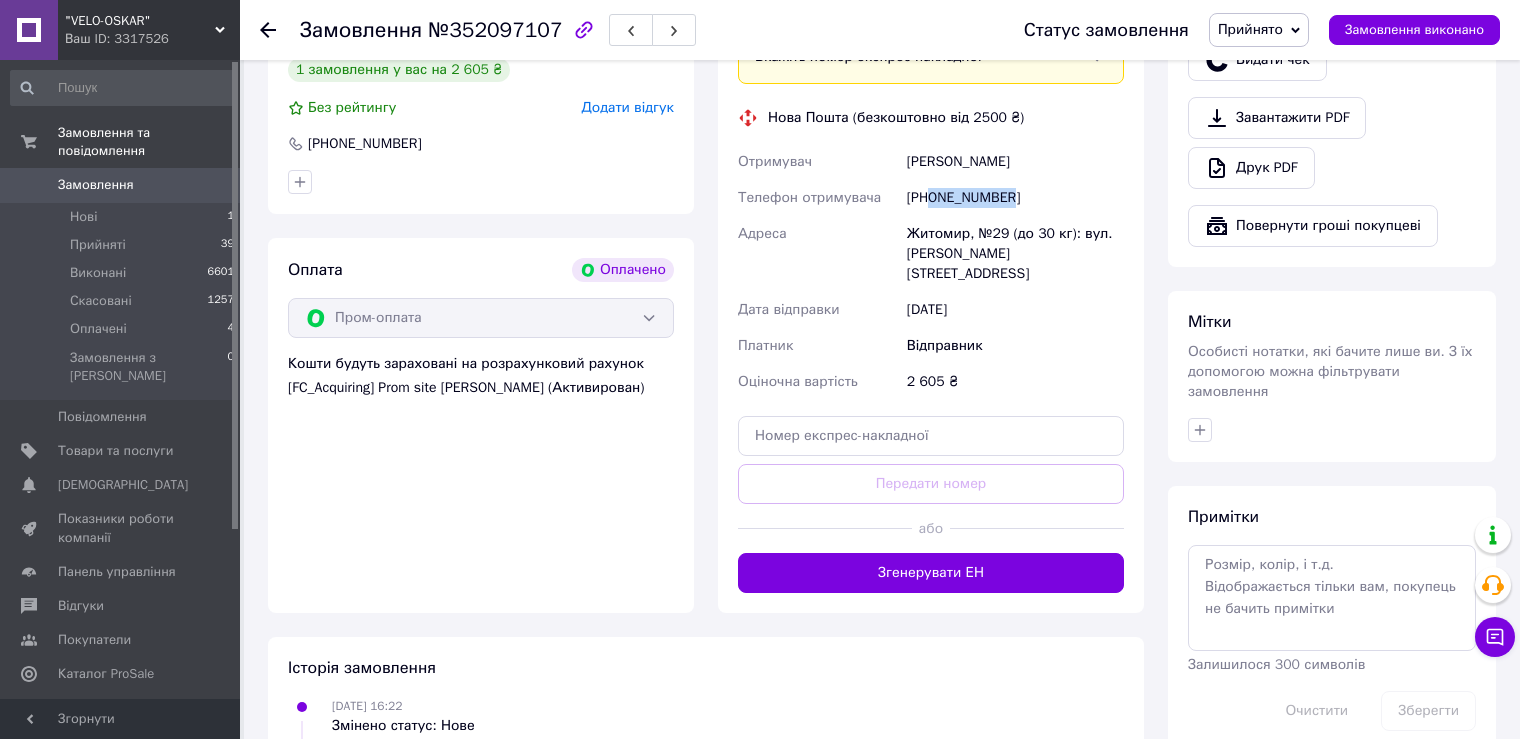 click on "Замовлення" at bounding box center [96, 185] 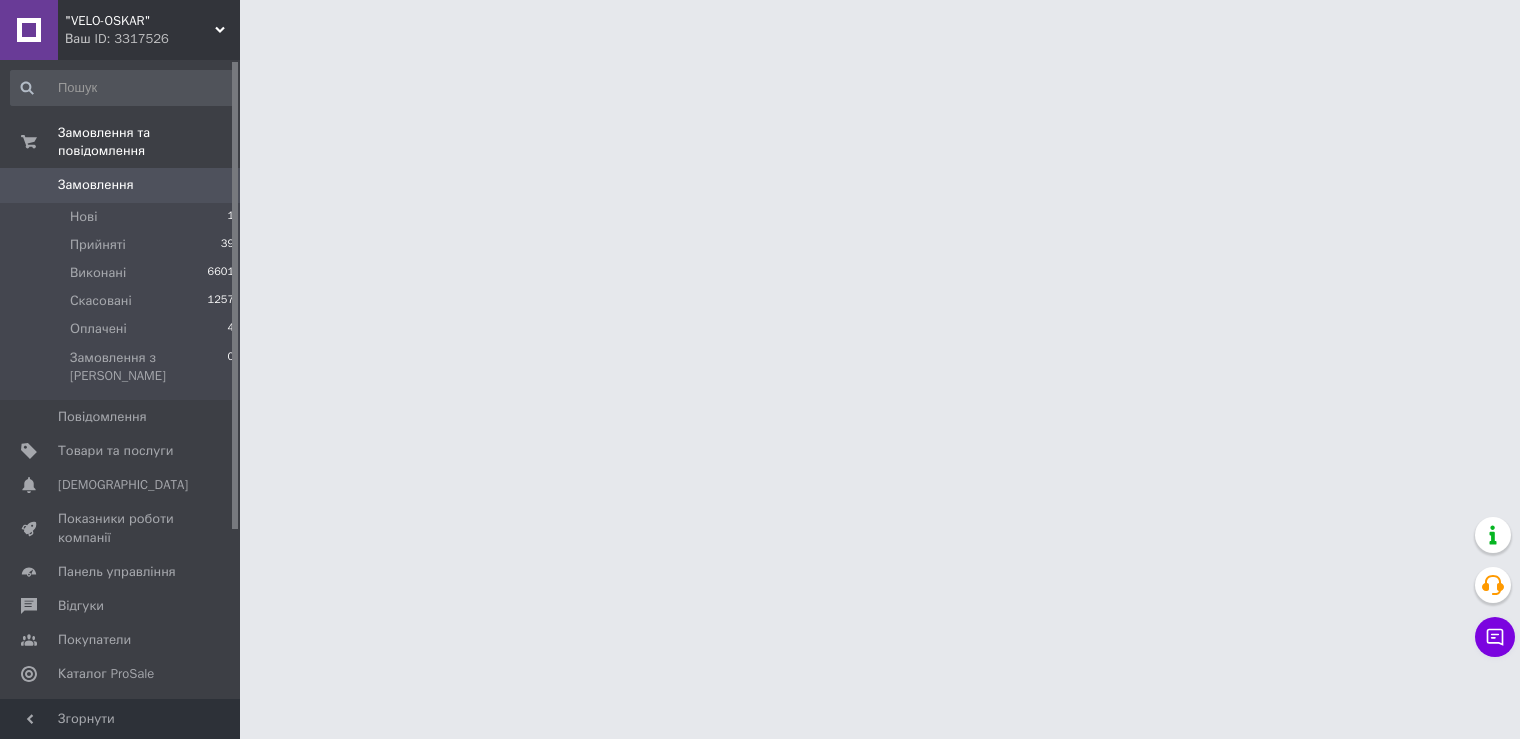 scroll, scrollTop: 0, scrollLeft: 0, axis: both 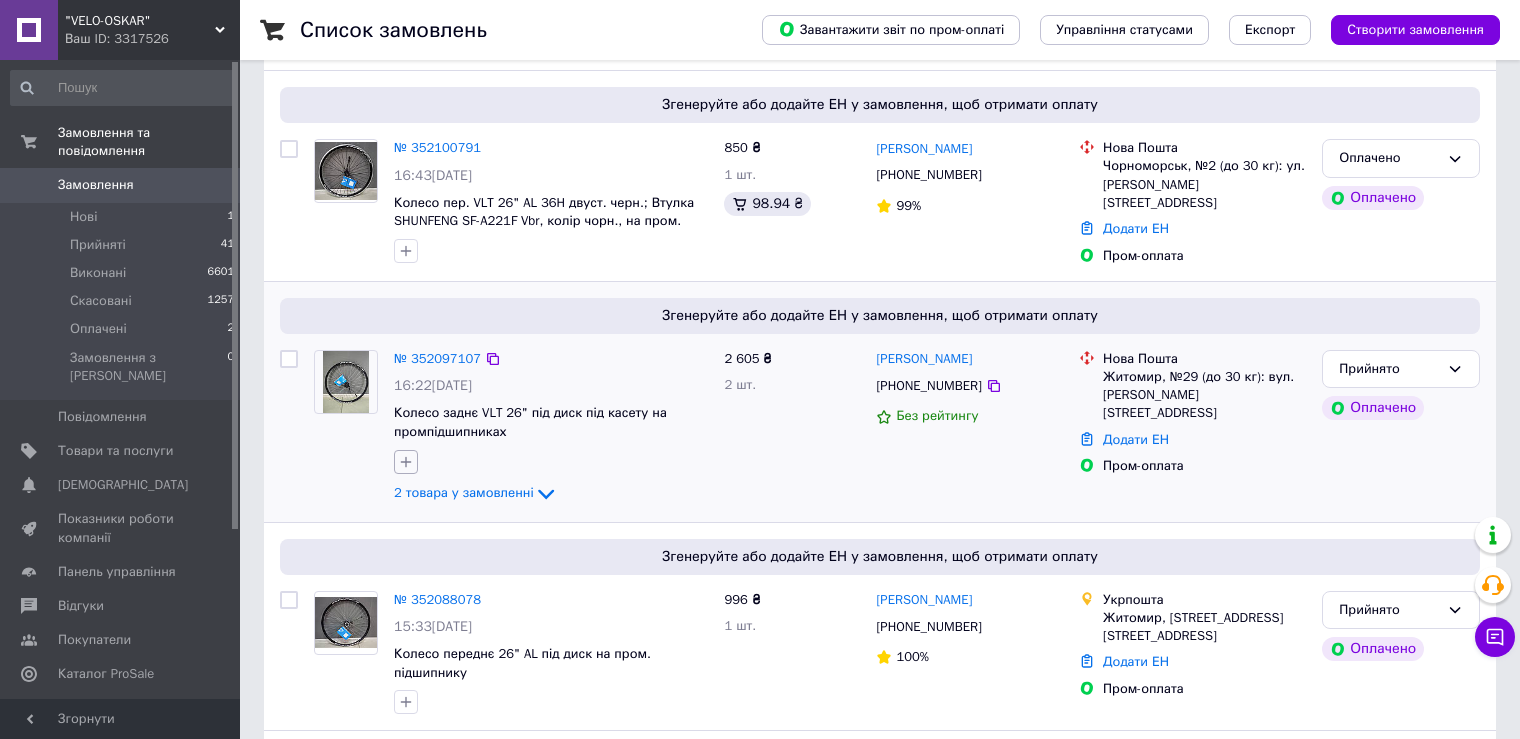 click 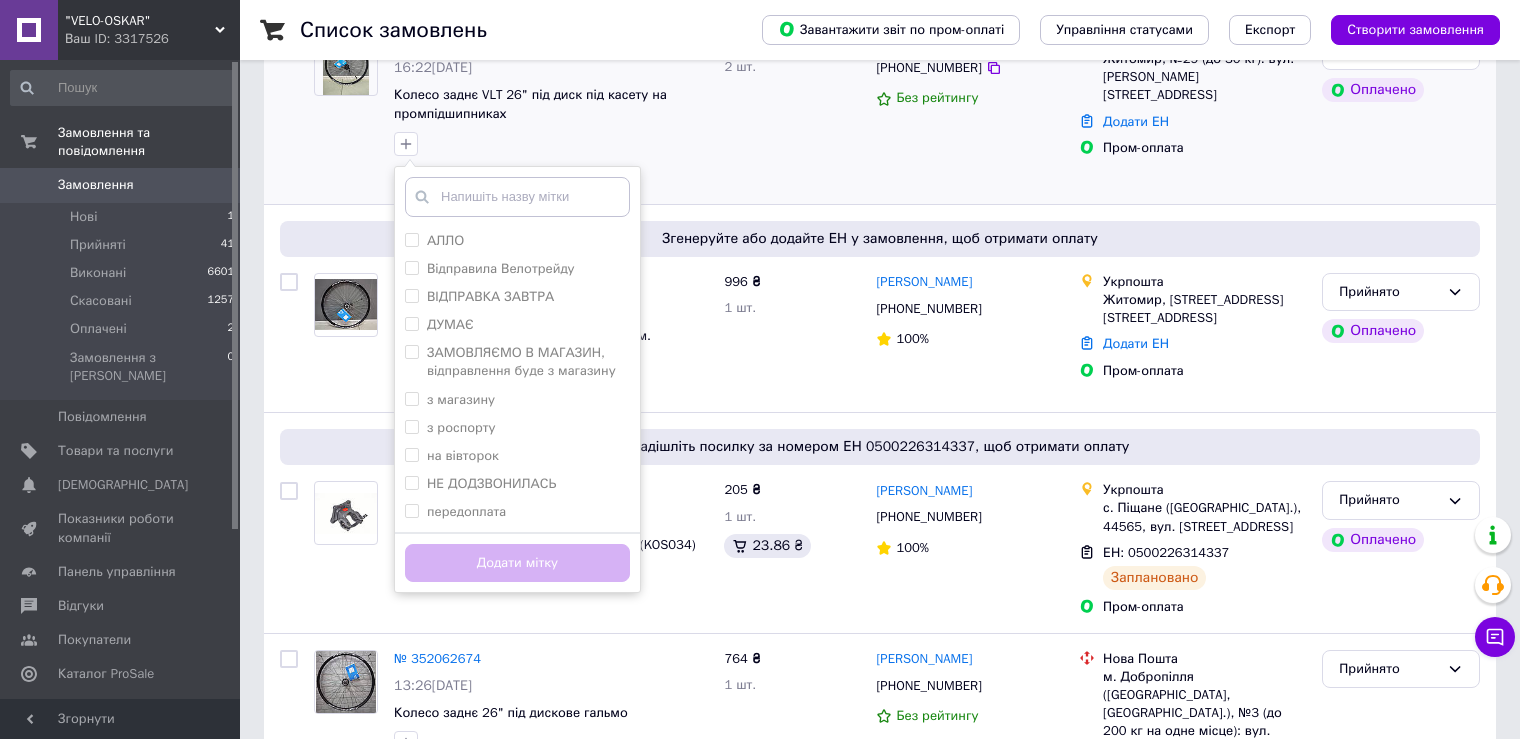 scroll, scrollTop: 666, scrollLeft: 0, axis: vertical 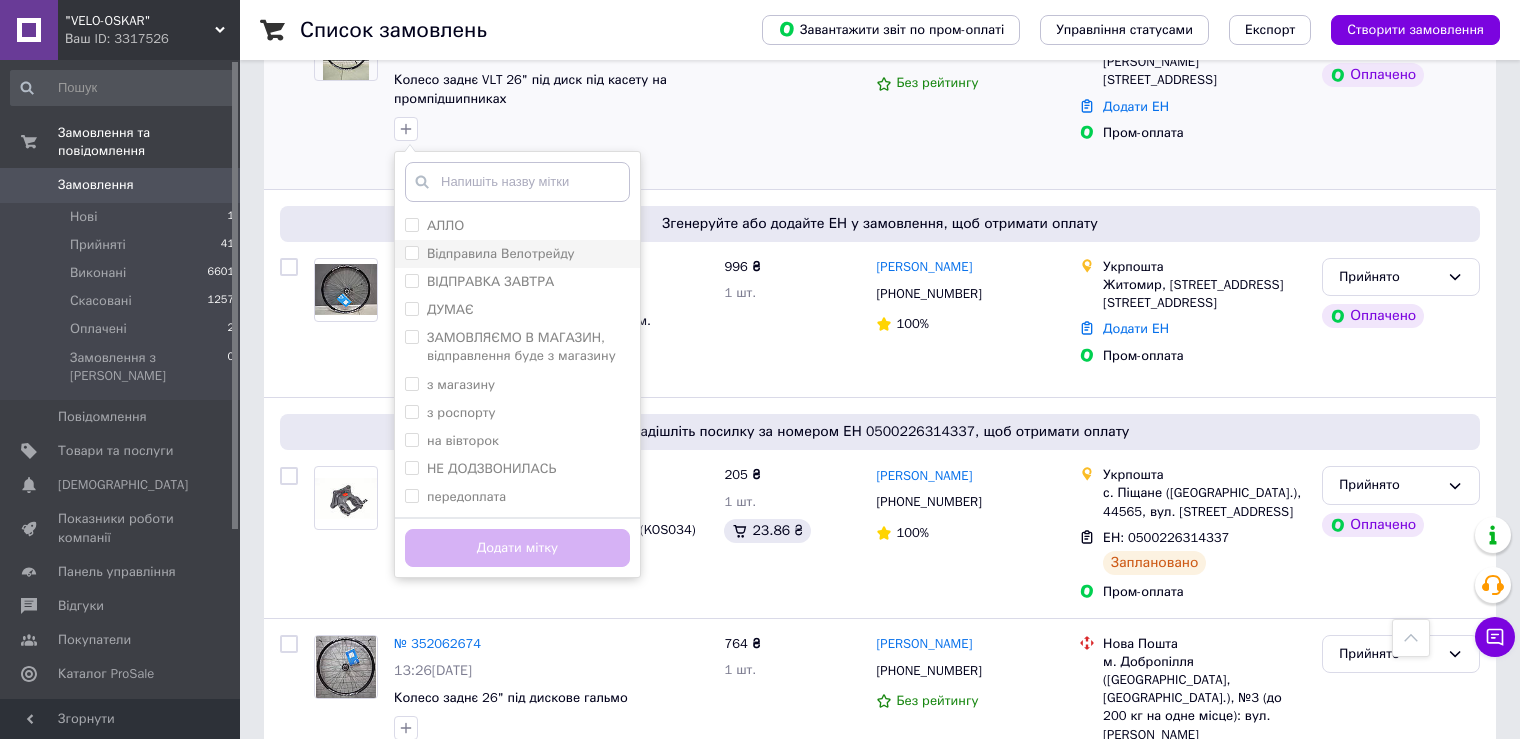 click on "Відправила Велотрейду" at bounding box center [411, 252] 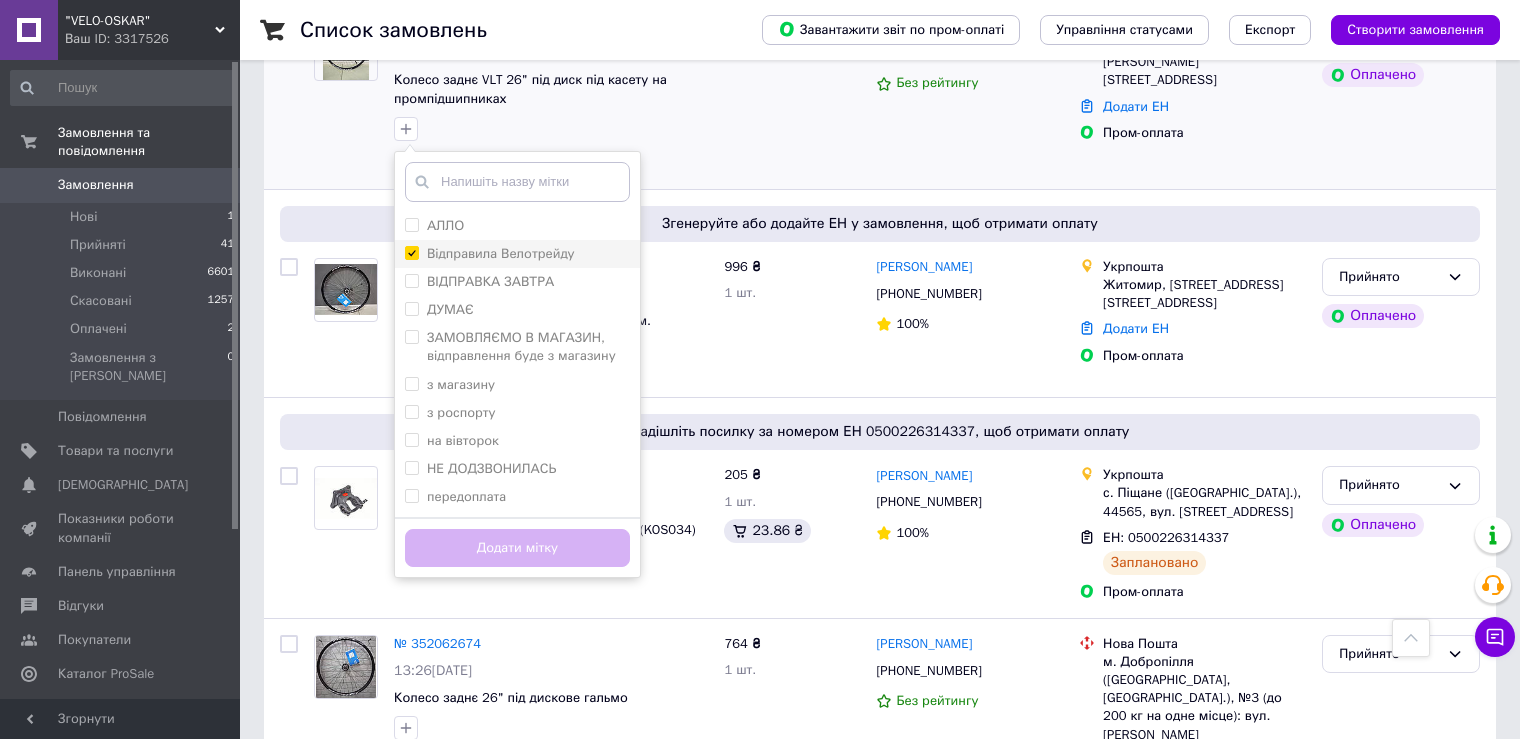 checkbox on "true" 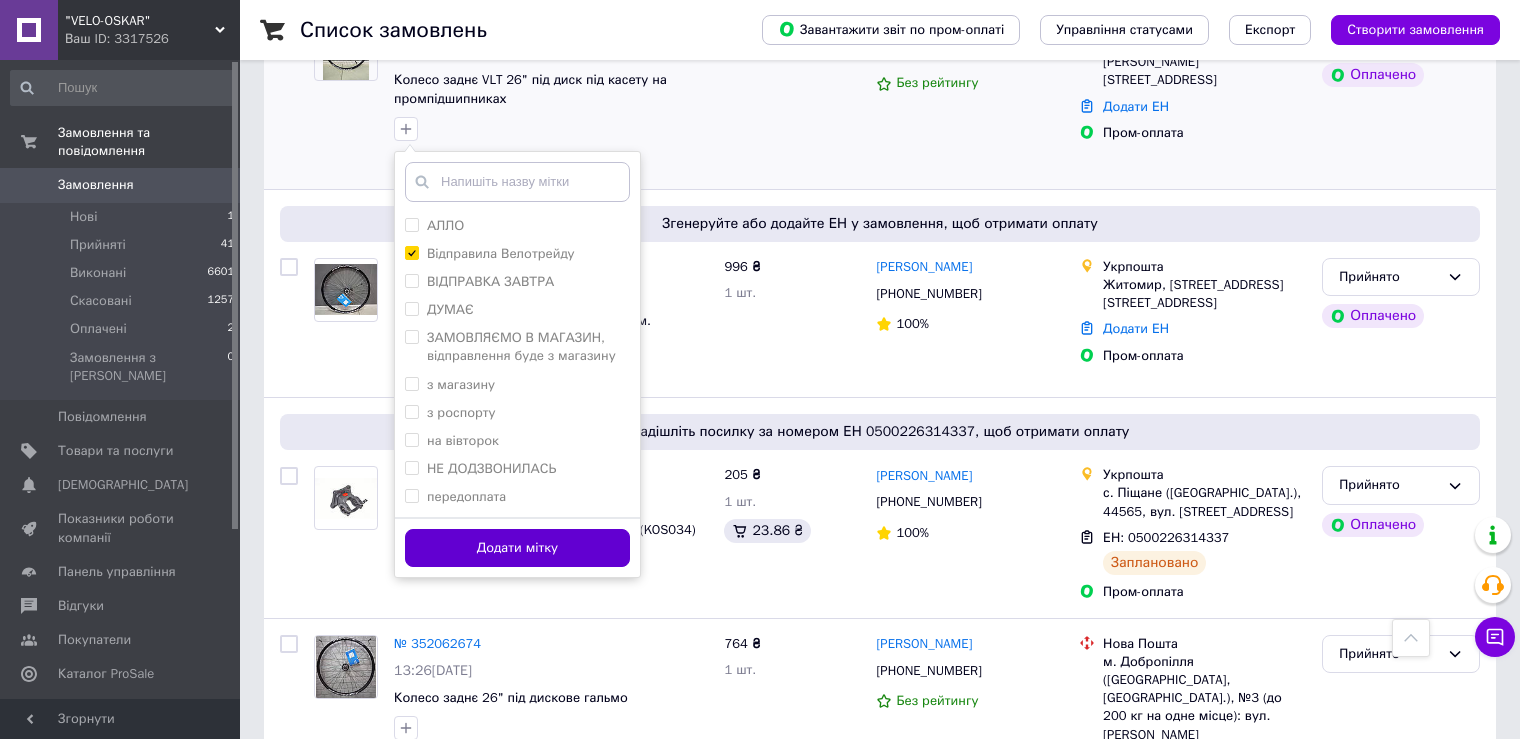 click on "Додати мітку" at bounding box center (517, 548) 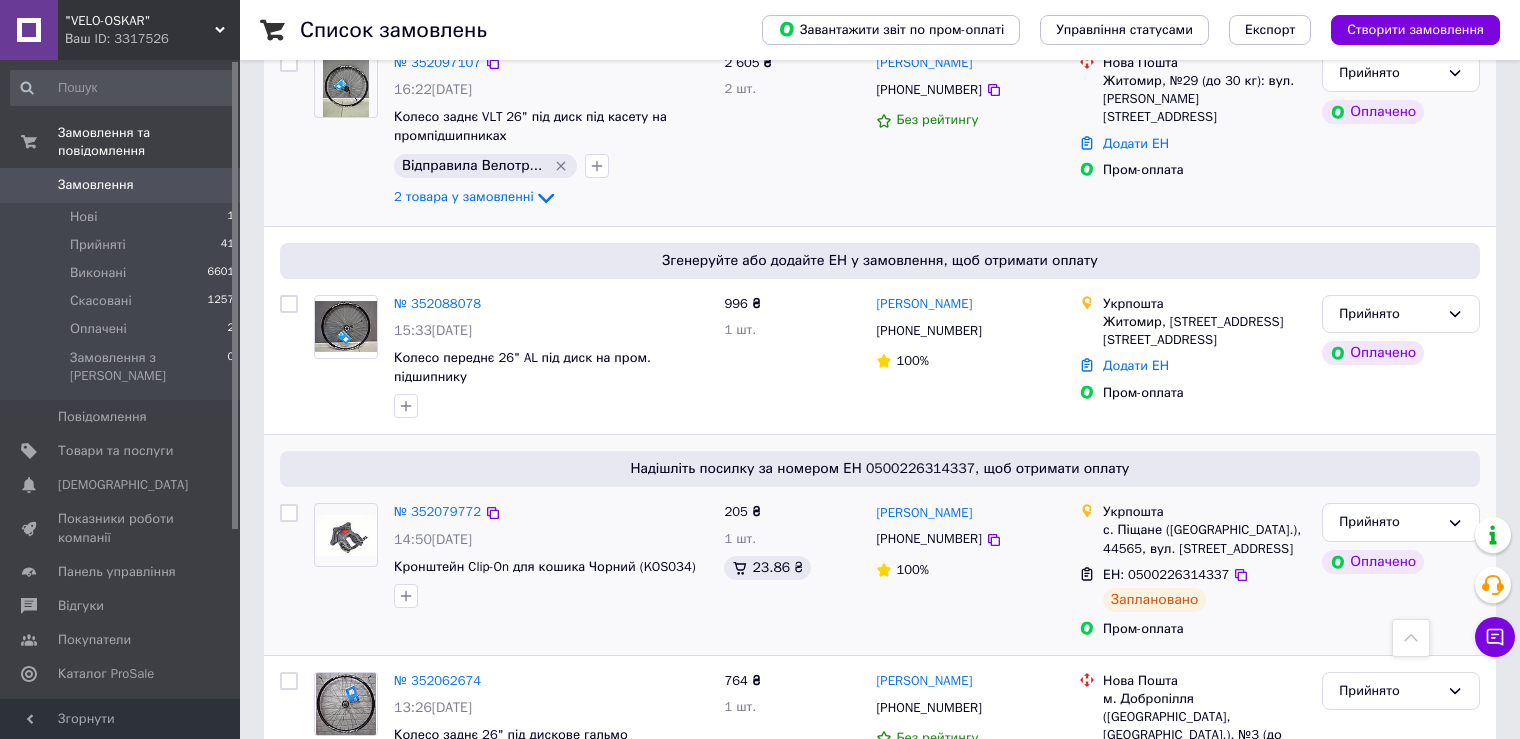 scroll, scrollTop: 666, scrollLeft: 0, axis: vertical 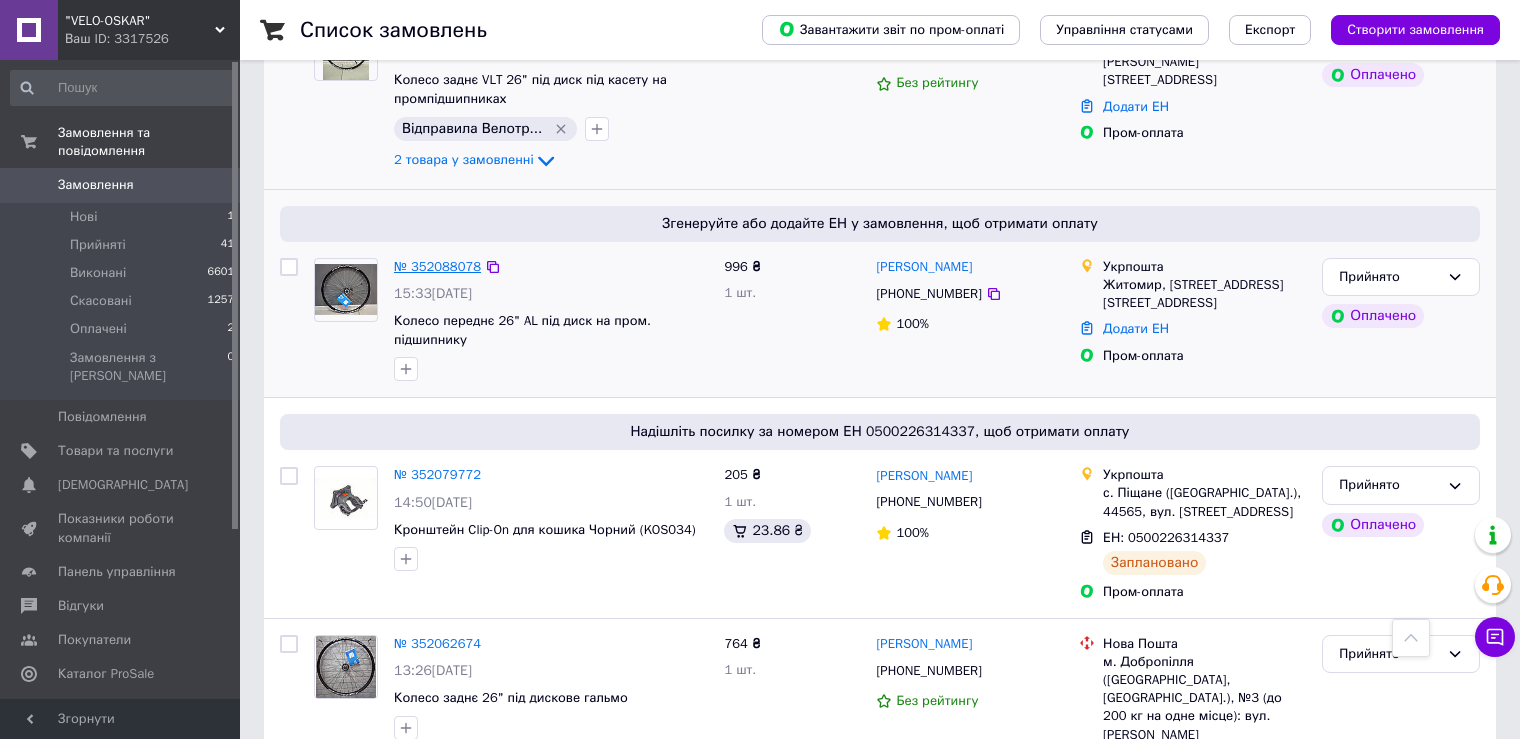 click on "№ 352088078" at bounding box center [437, 266] 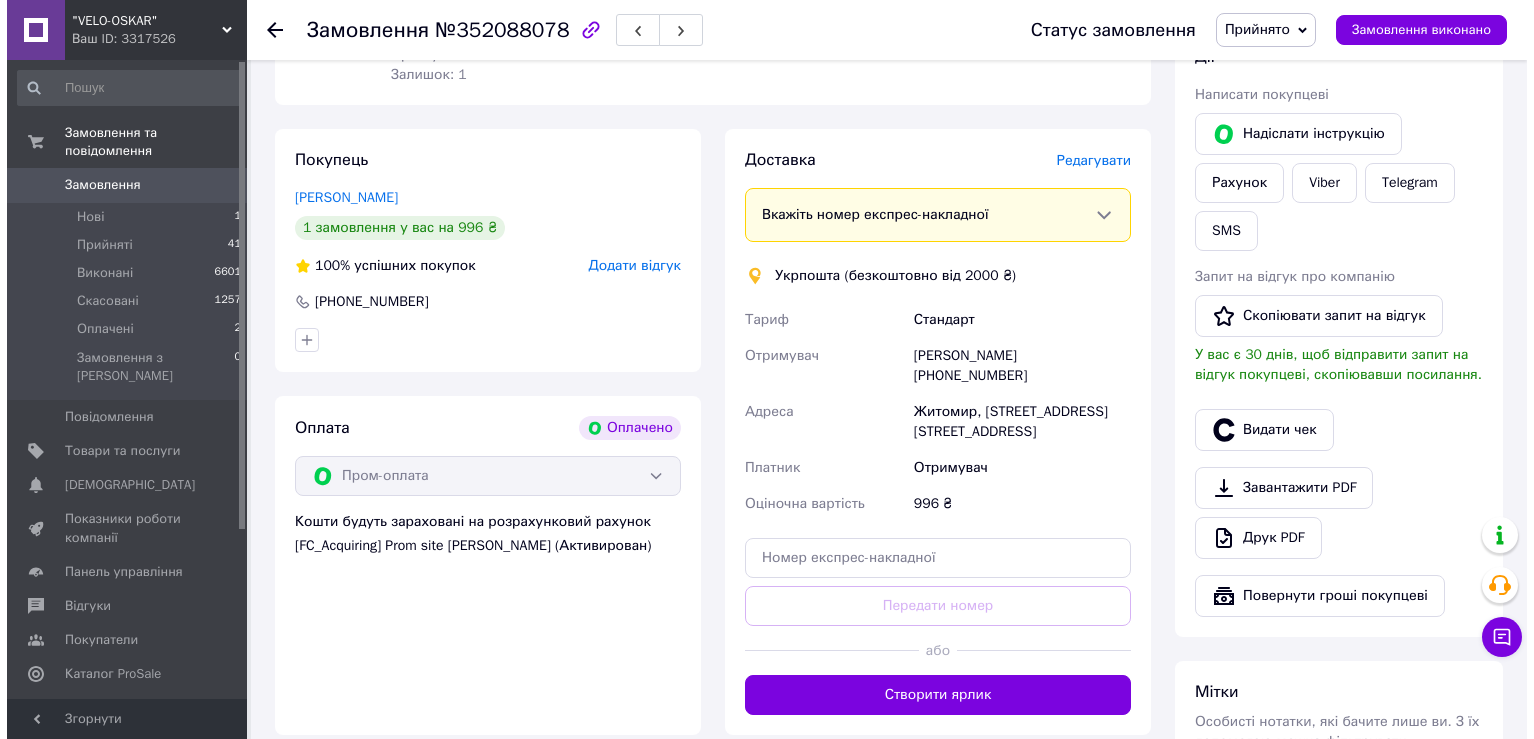 scroll, scrollTop: 166, scrollLeft: 0, axis: vertical 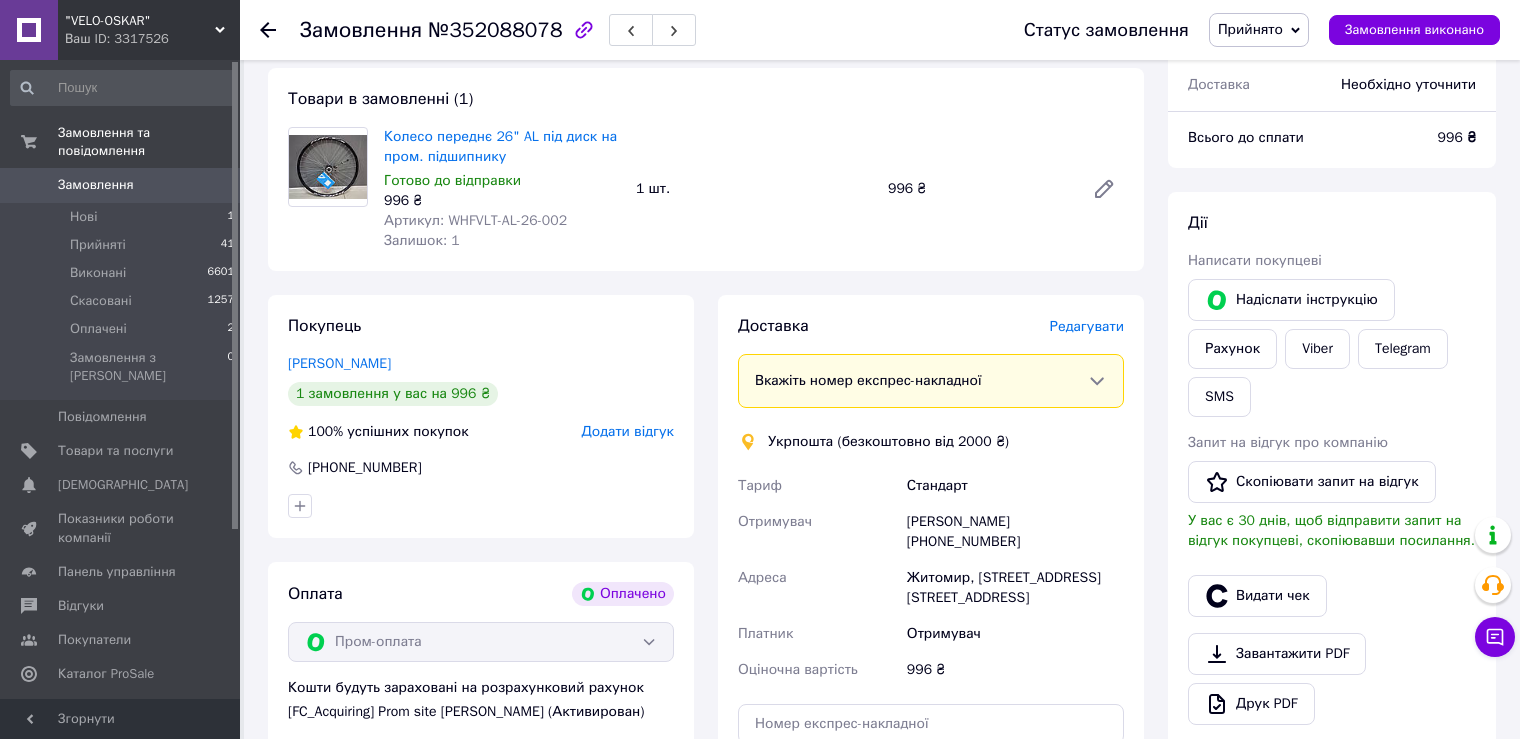 click on "Редагувати" at bounding box center [1087, 326] 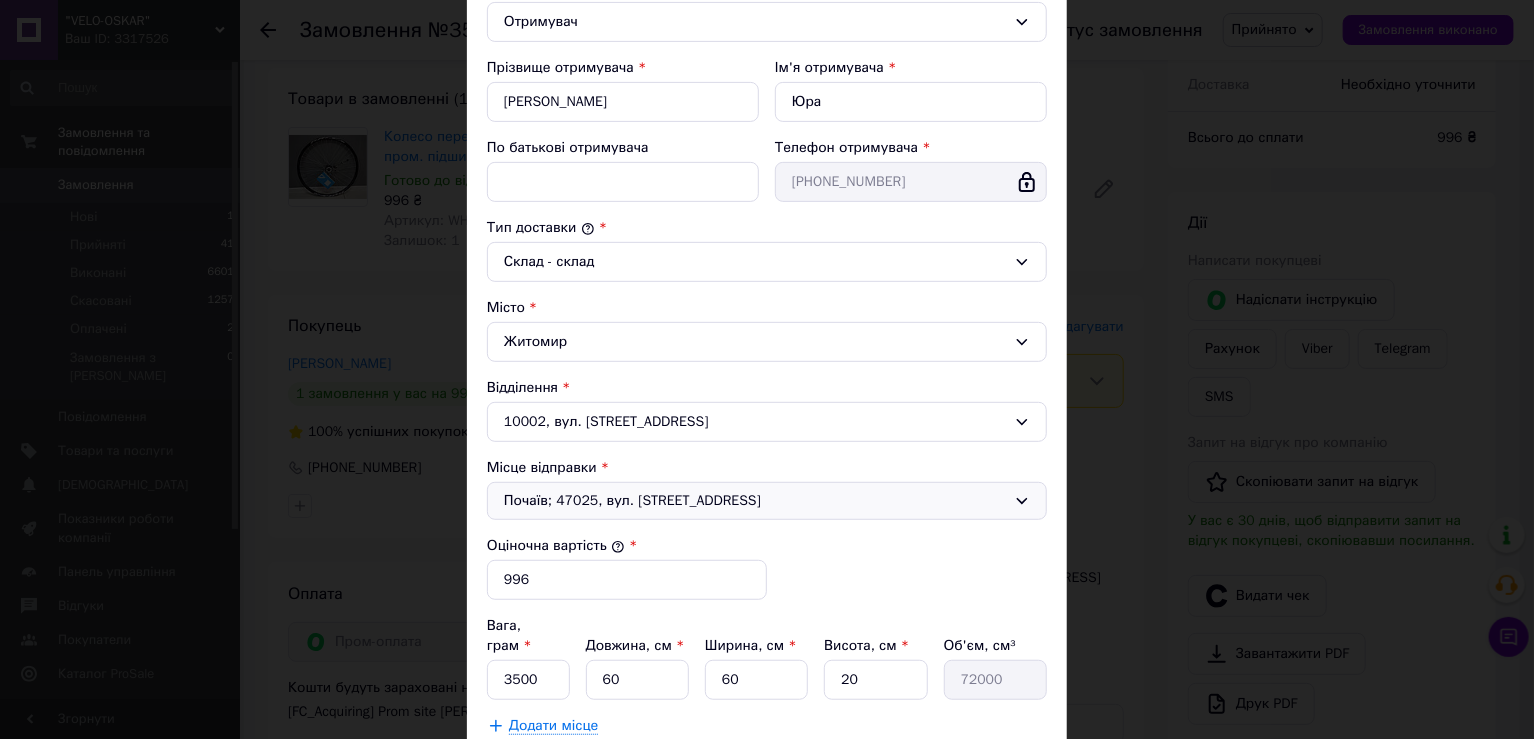 scroll, scrollTop: 500, scrollLeft: 0, axis: vertical 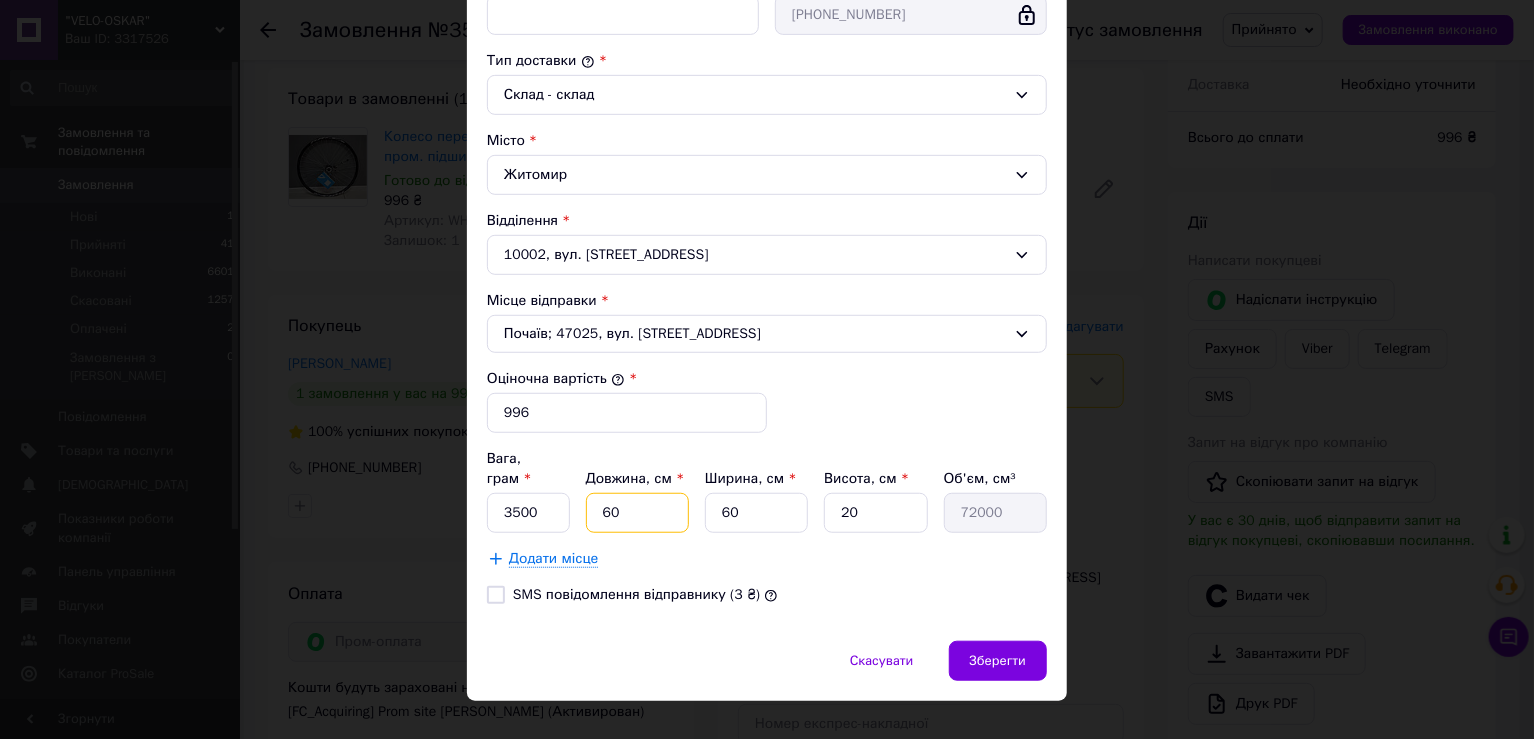 drag, startPoint x: 617, startPoint y: 490, endPoint x: 587, endPoint y: 500, distance: 31.622776 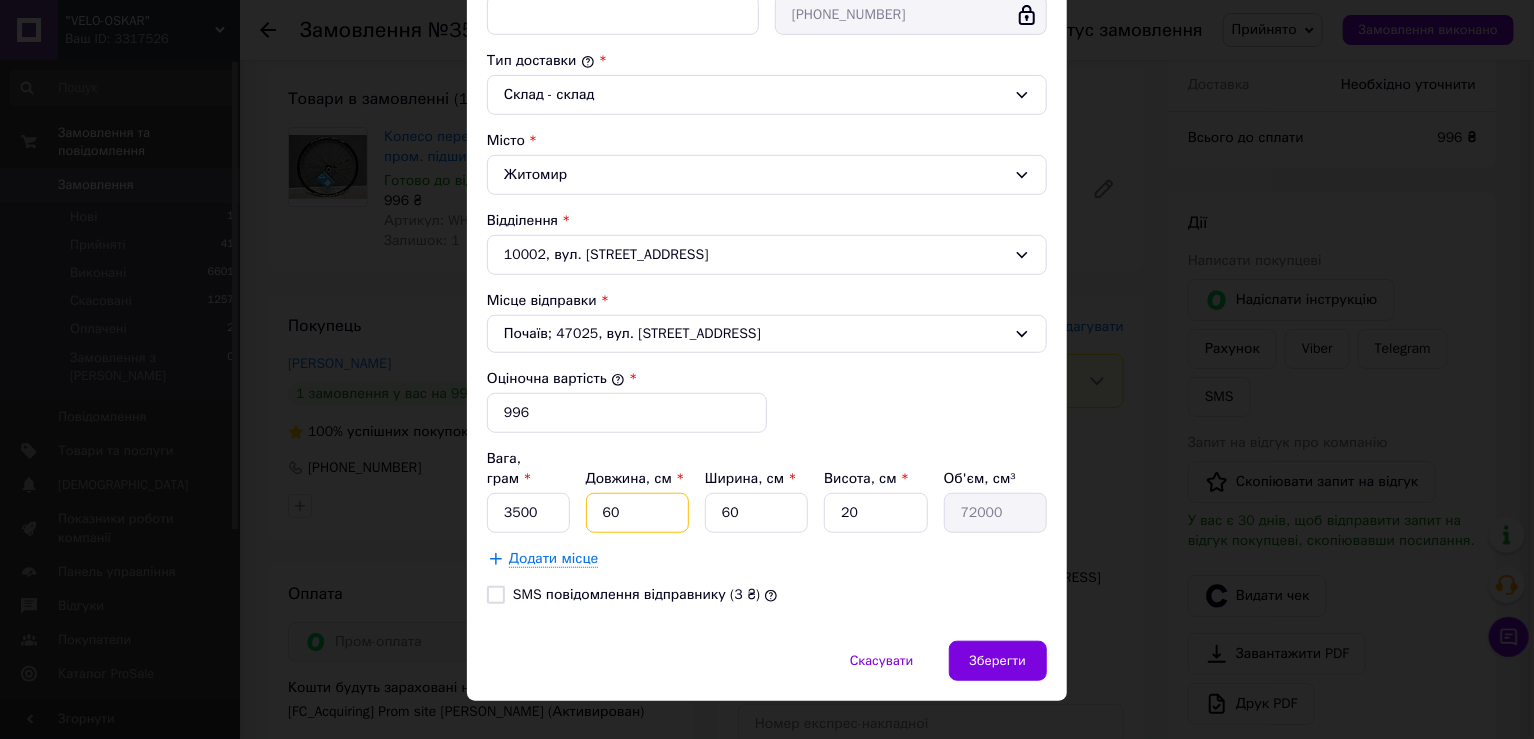 type on "5" 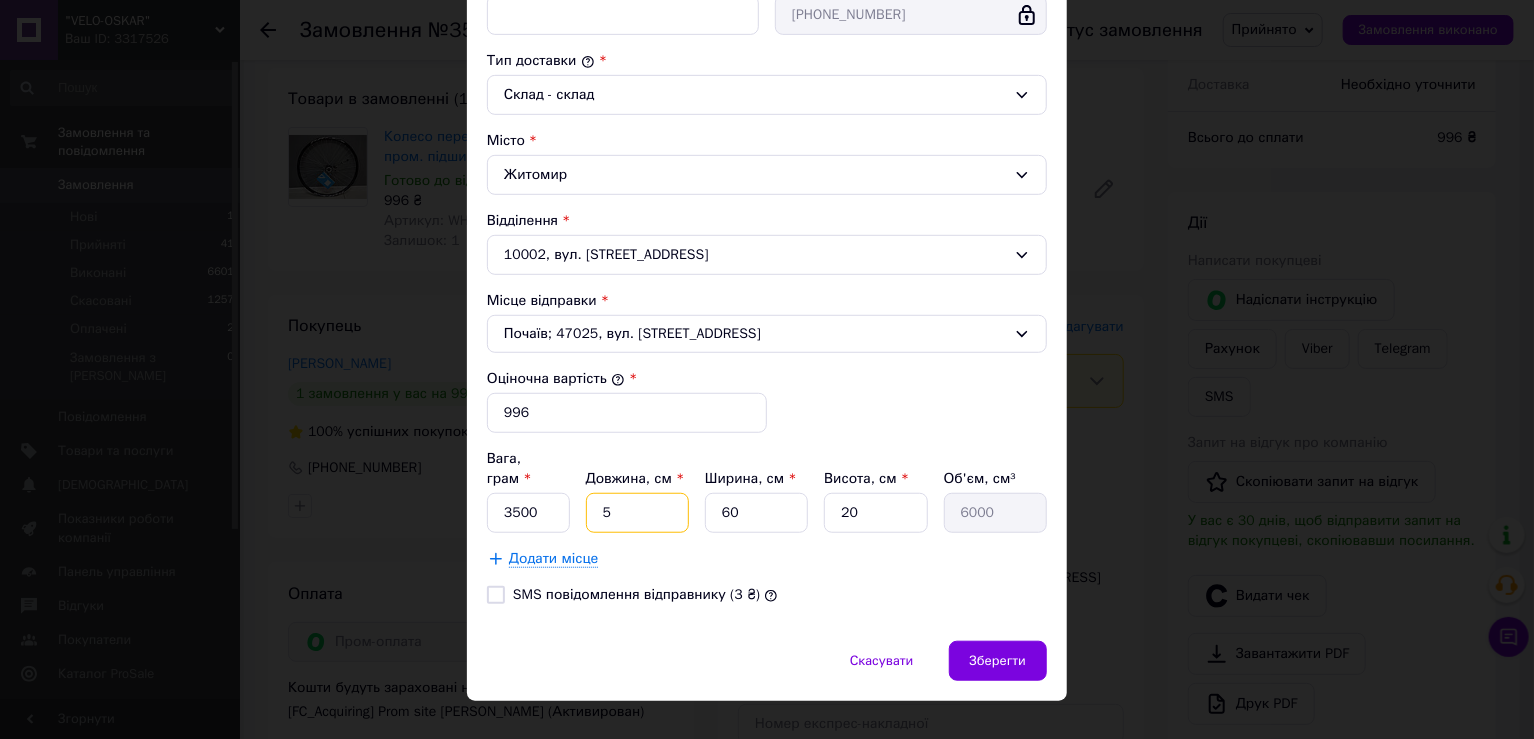 type on "57" 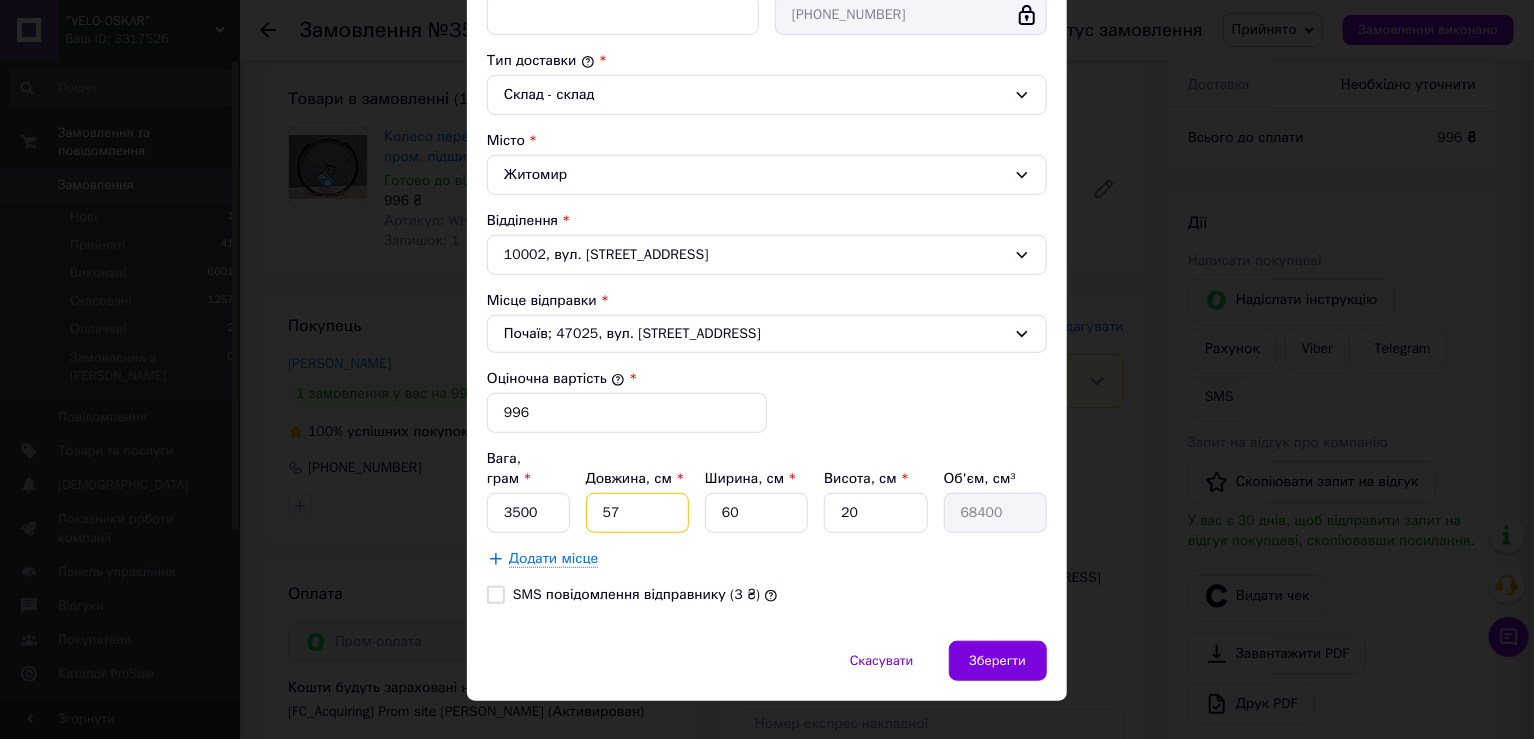 type on "57" 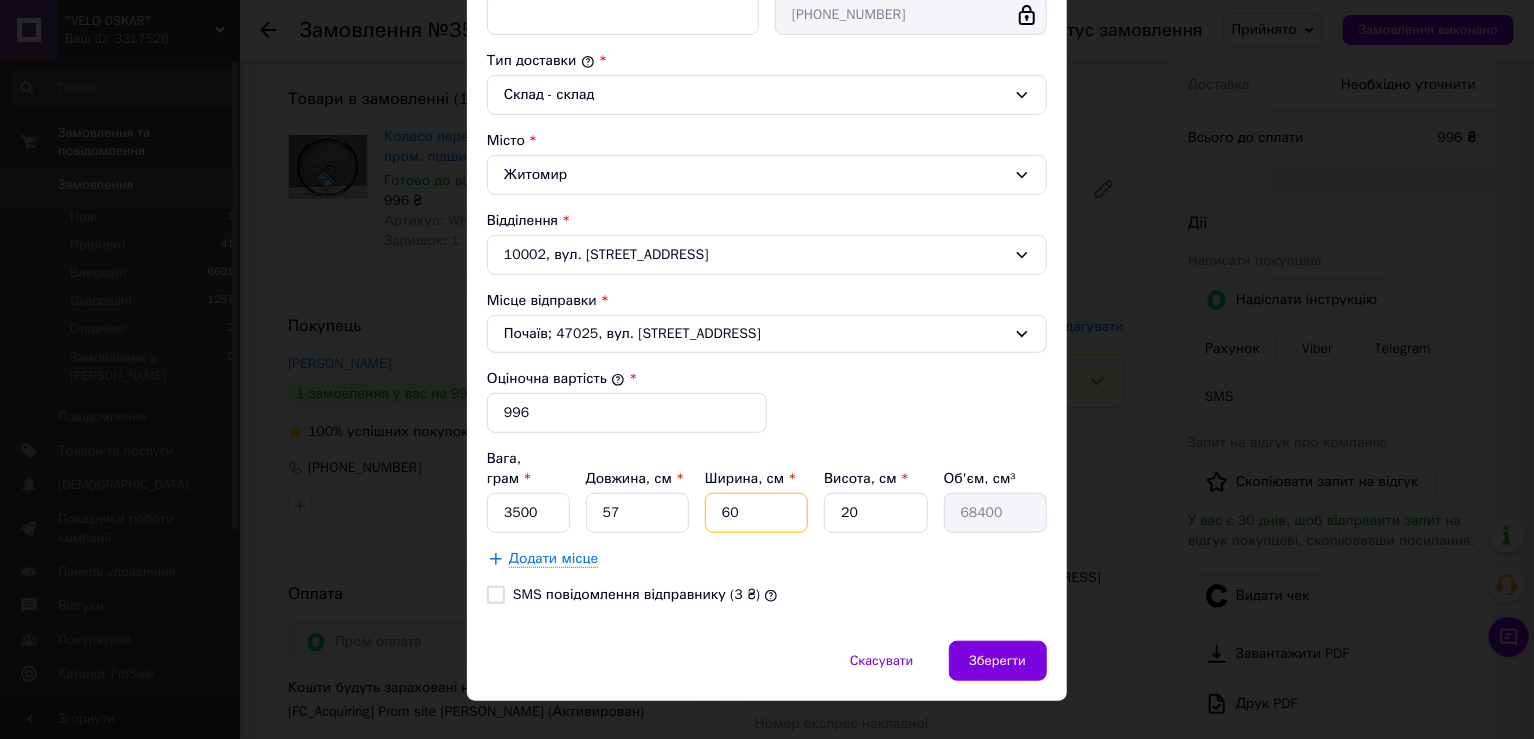 type on "5" 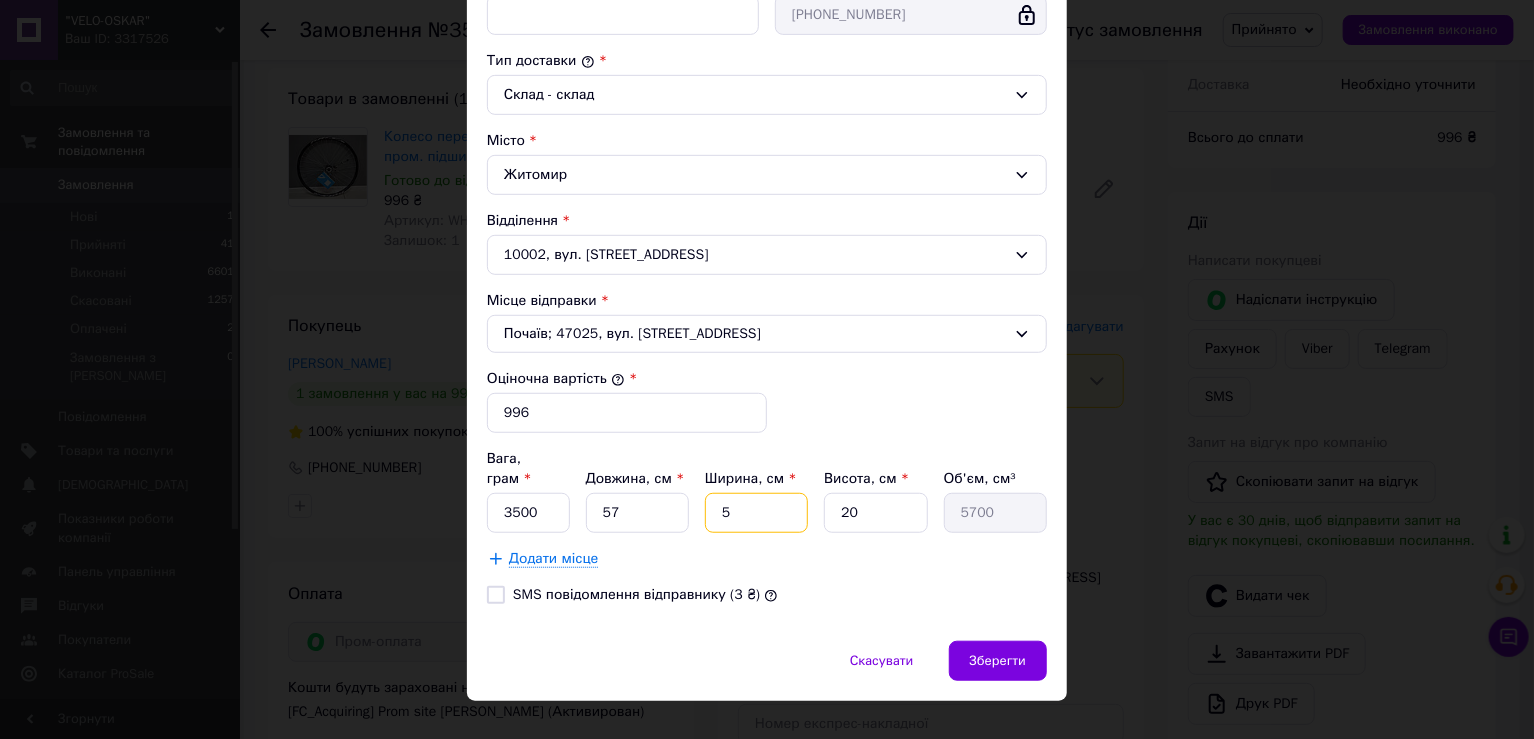 type on "57" 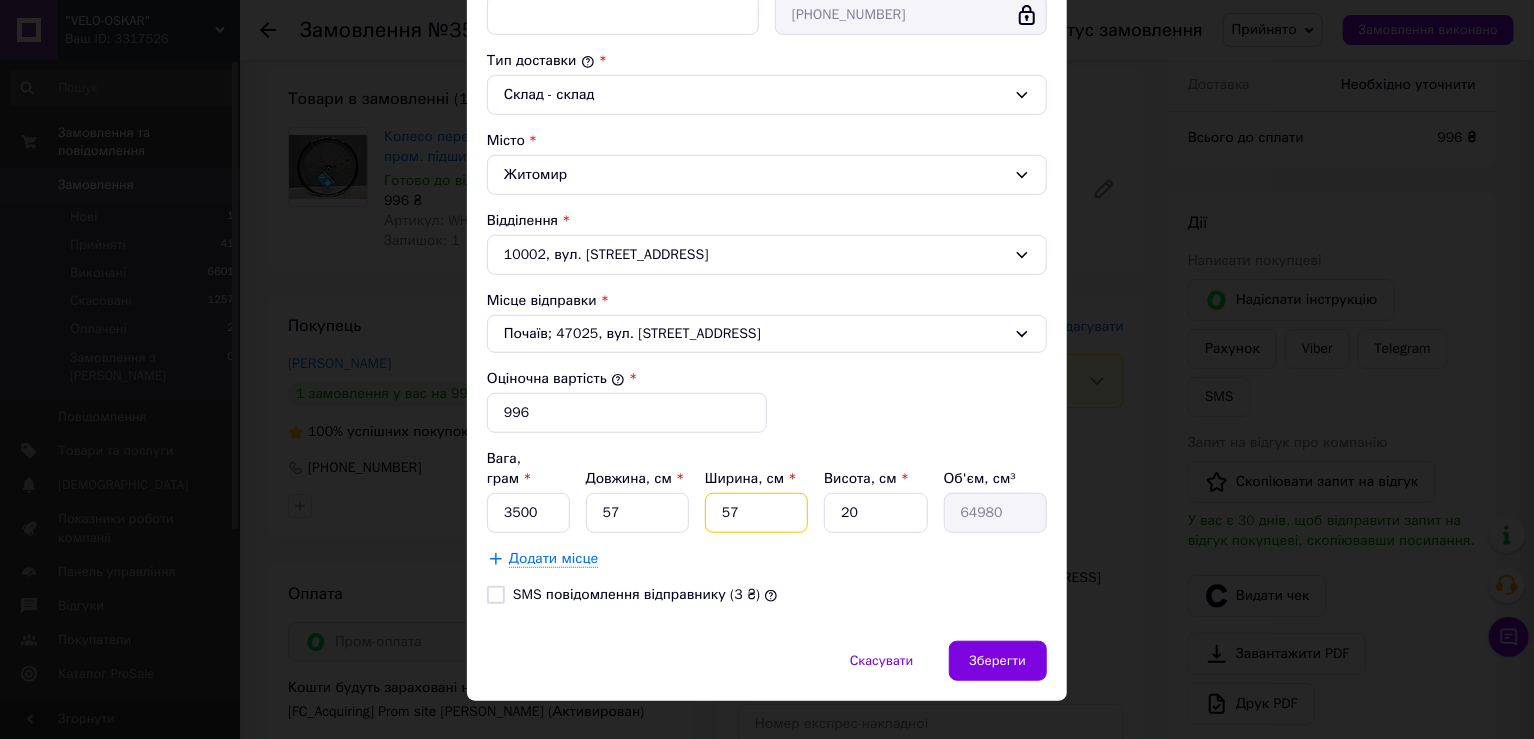 type on "57" 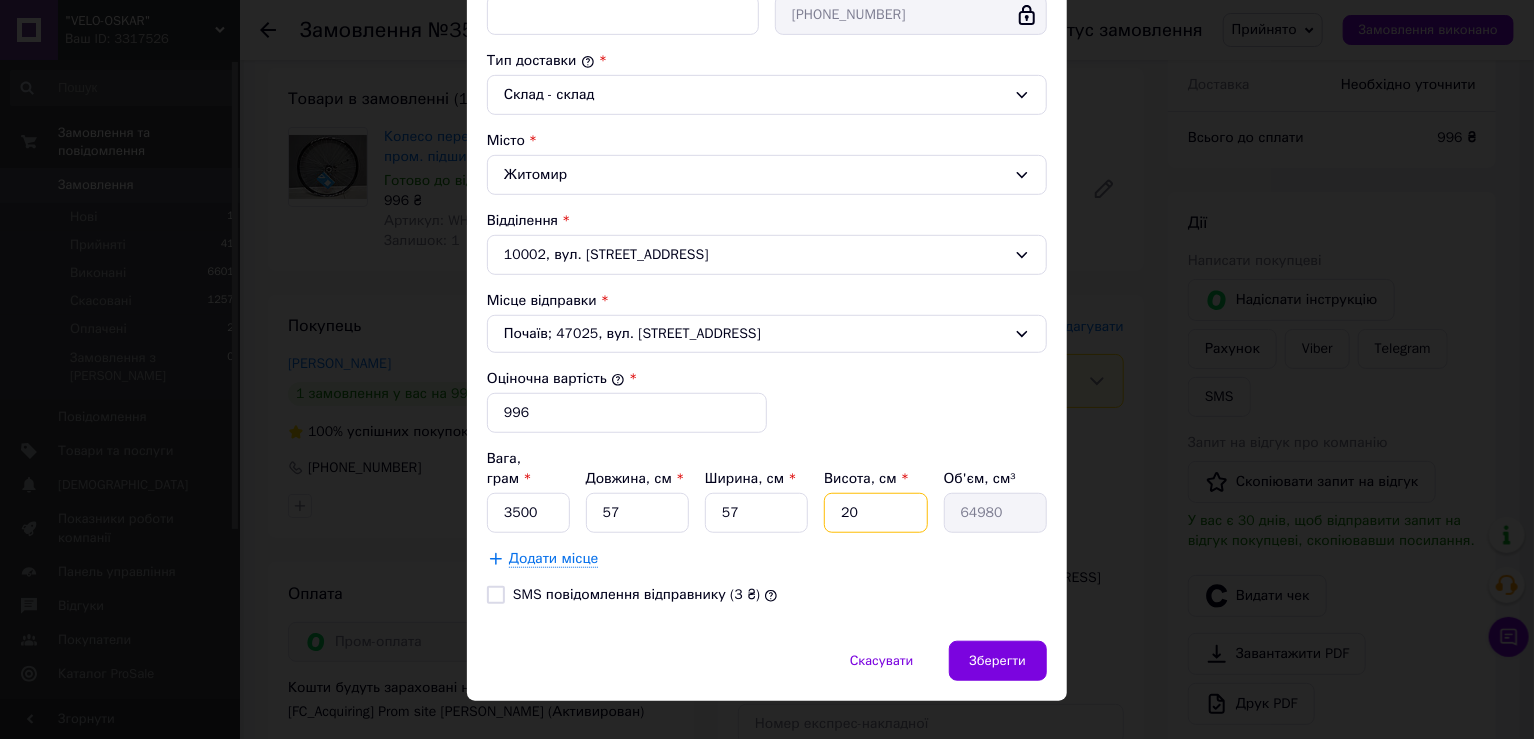 type on "1" 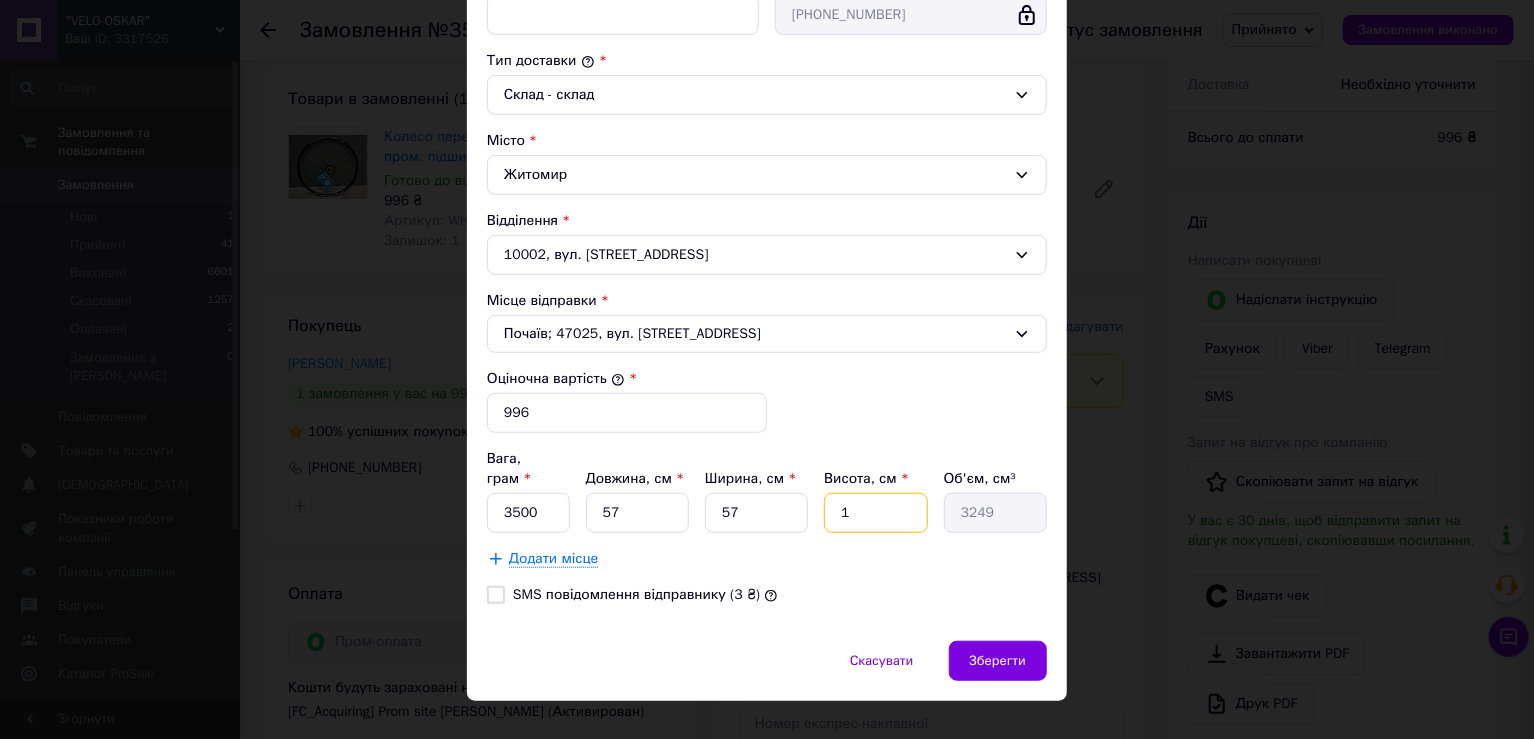 type on "12" 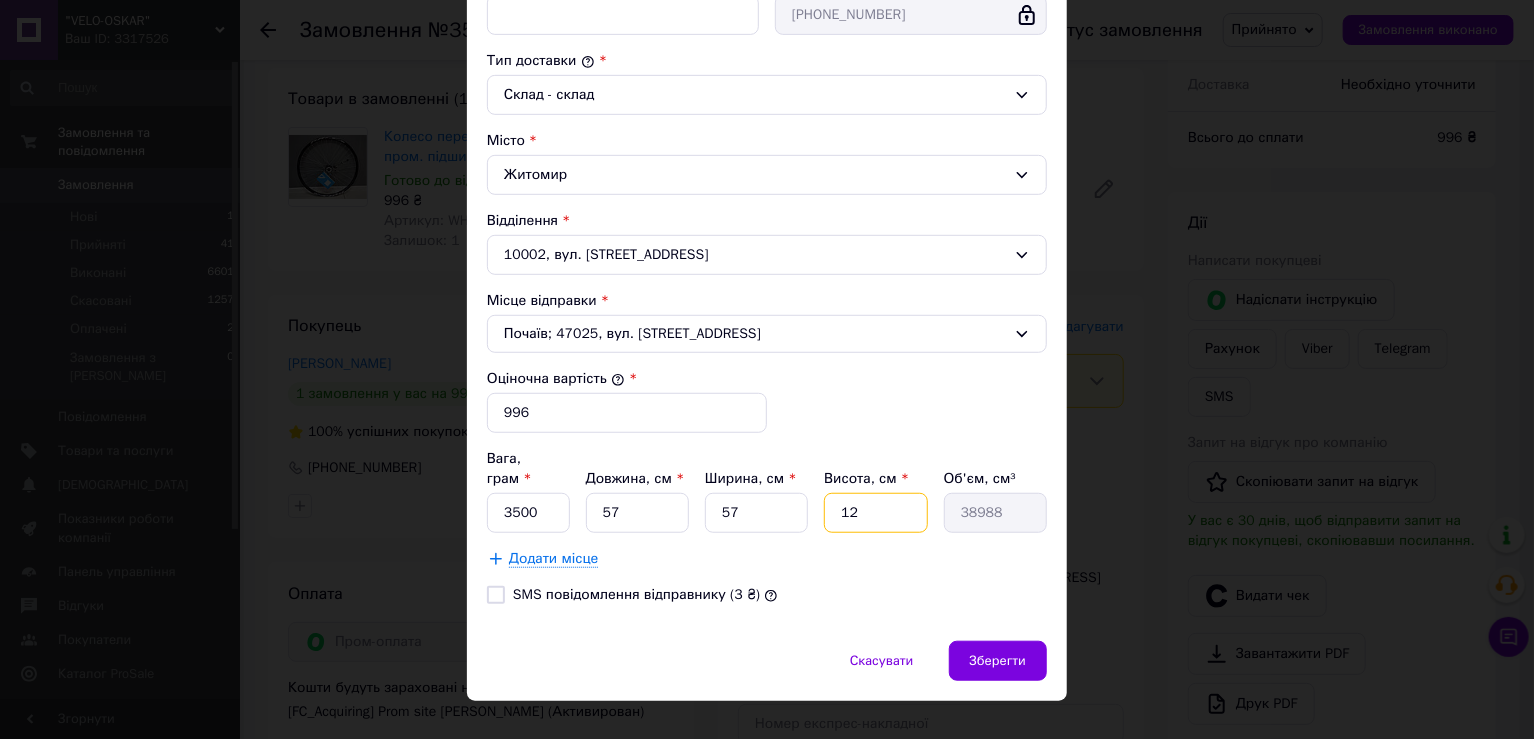 type on "12" 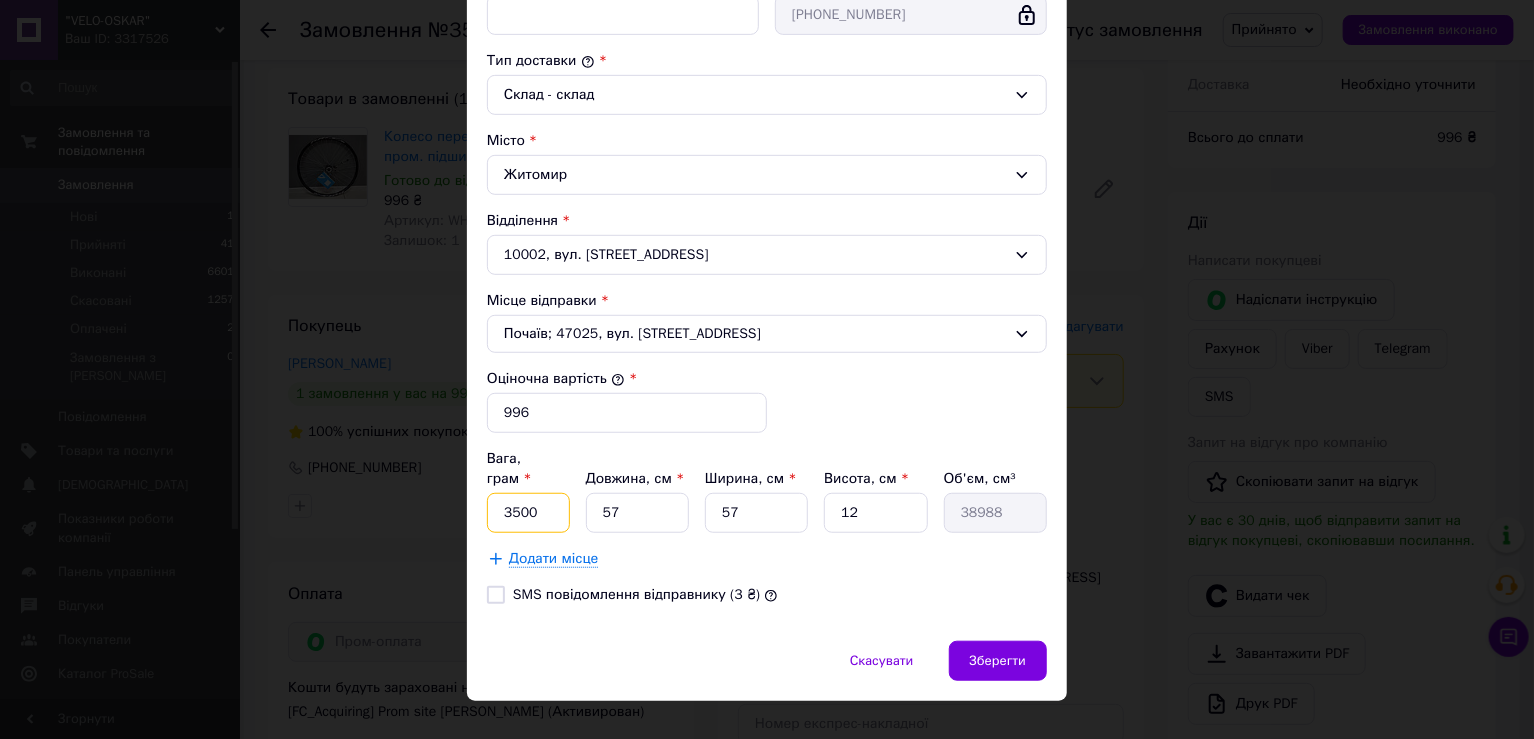 click on "3500" at bounding box center [528, 513] 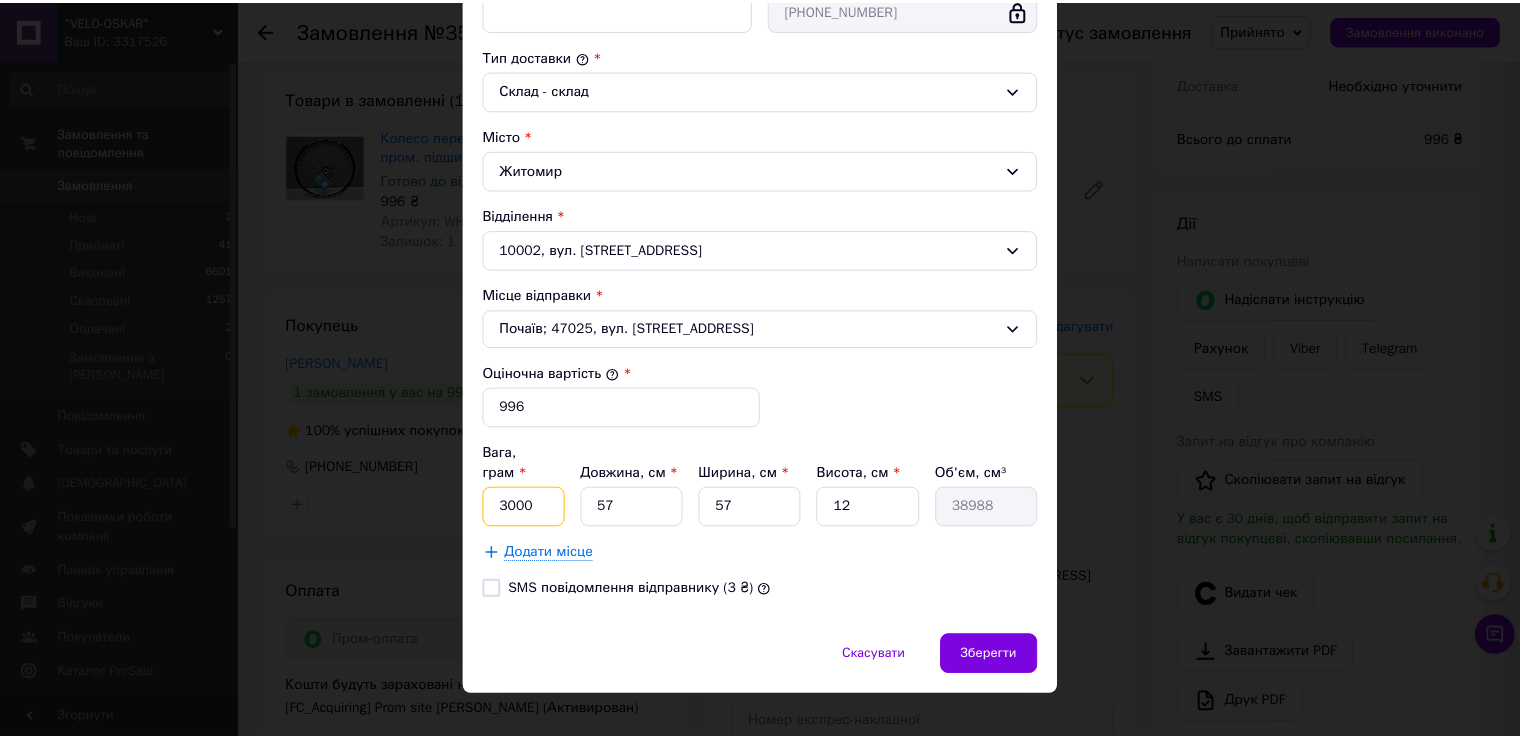scroll, scrollTop: 507, scrollLeft: 0, axis: vertical 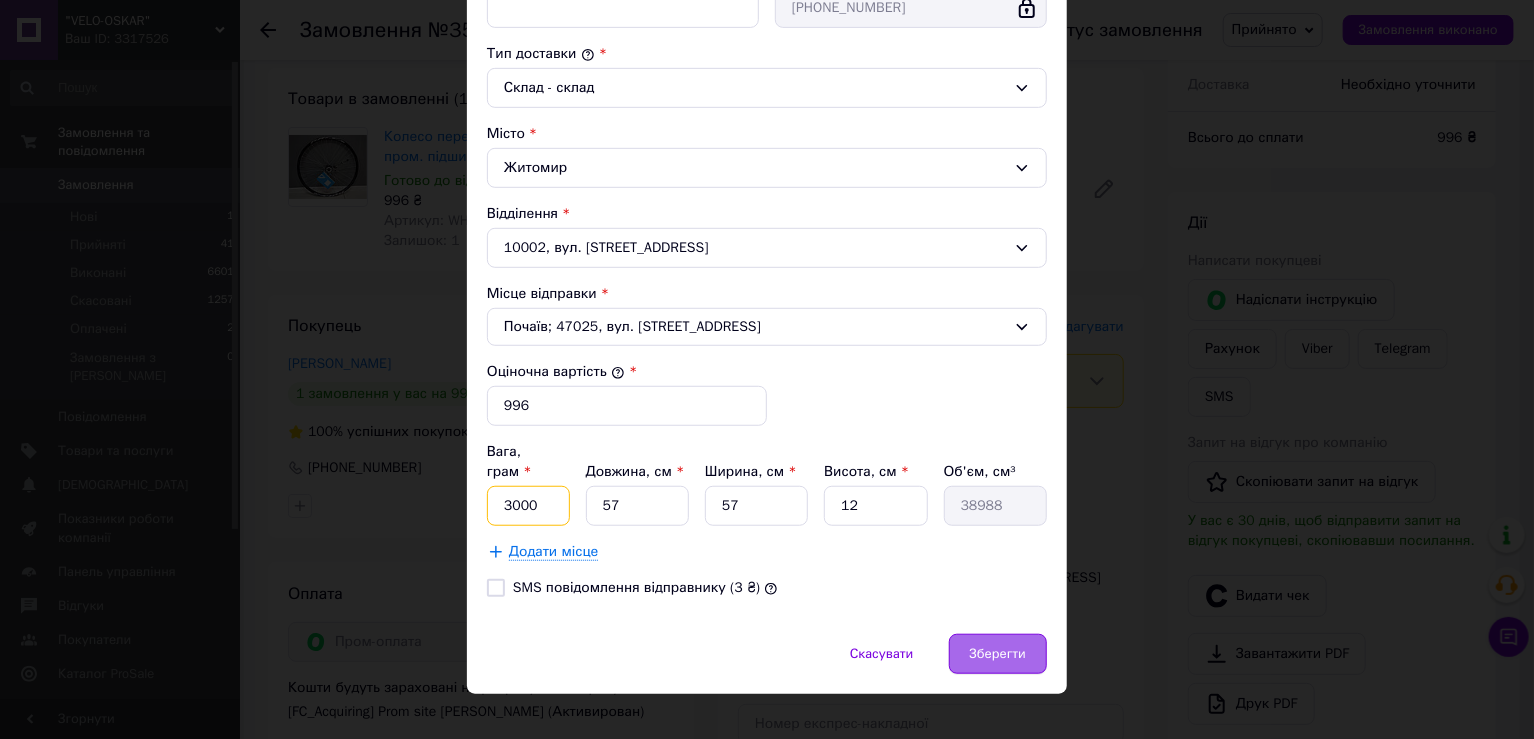 type on "3000" 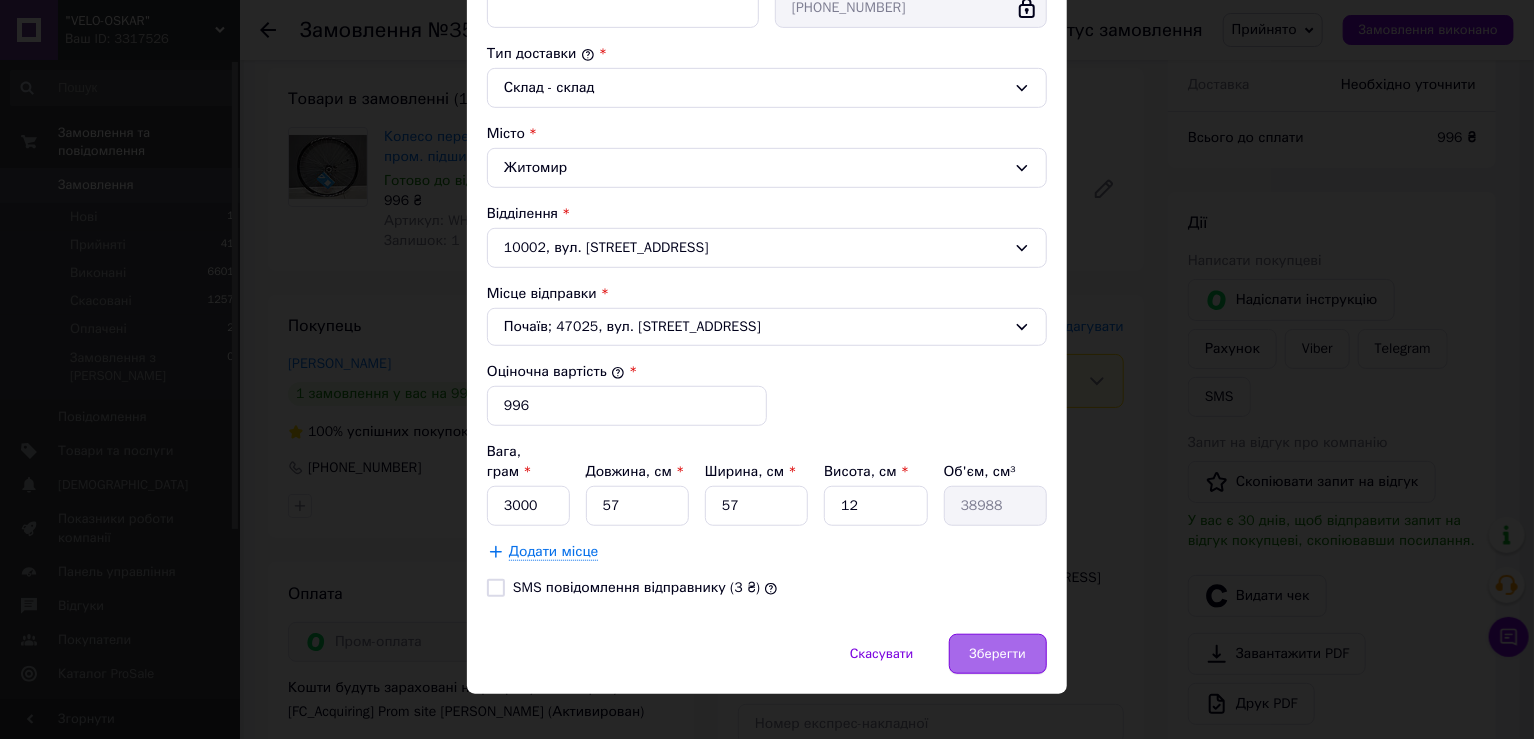 click on "Зберегти" at bounding box center [998, 654] 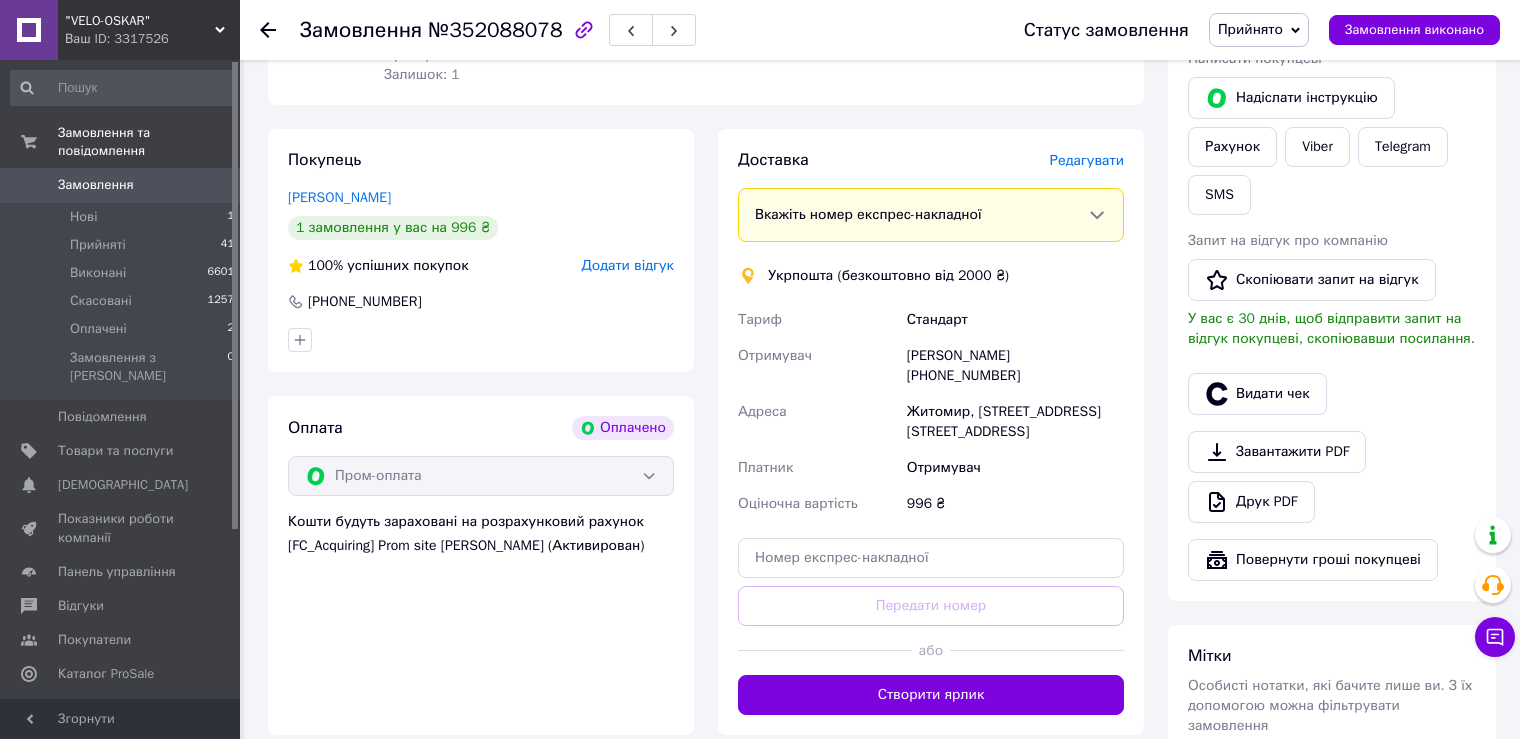 scroll, scrollTop: 500, scrollLeft: 0, axis: vertical 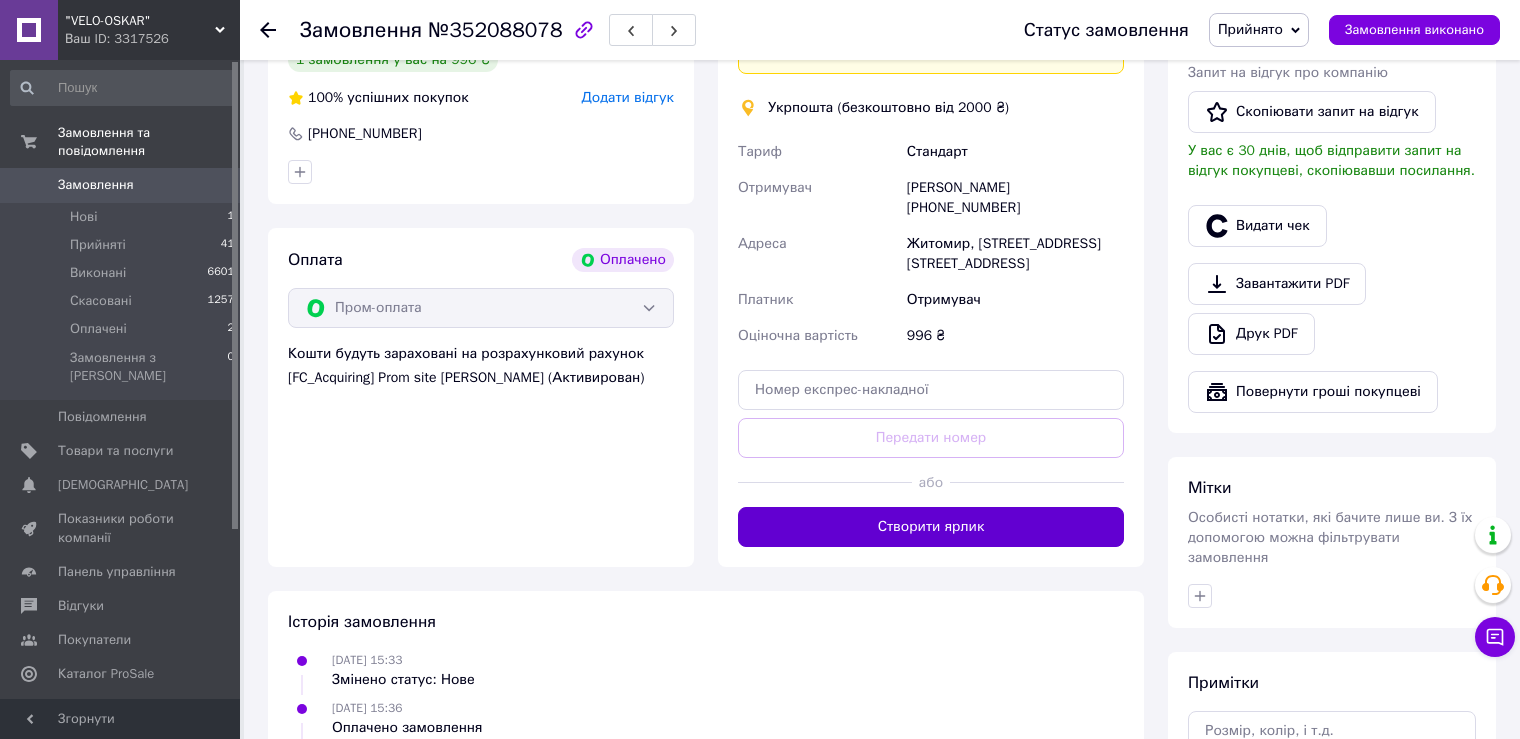 click on "Створити ярлик" at bounding box center (931, 527) 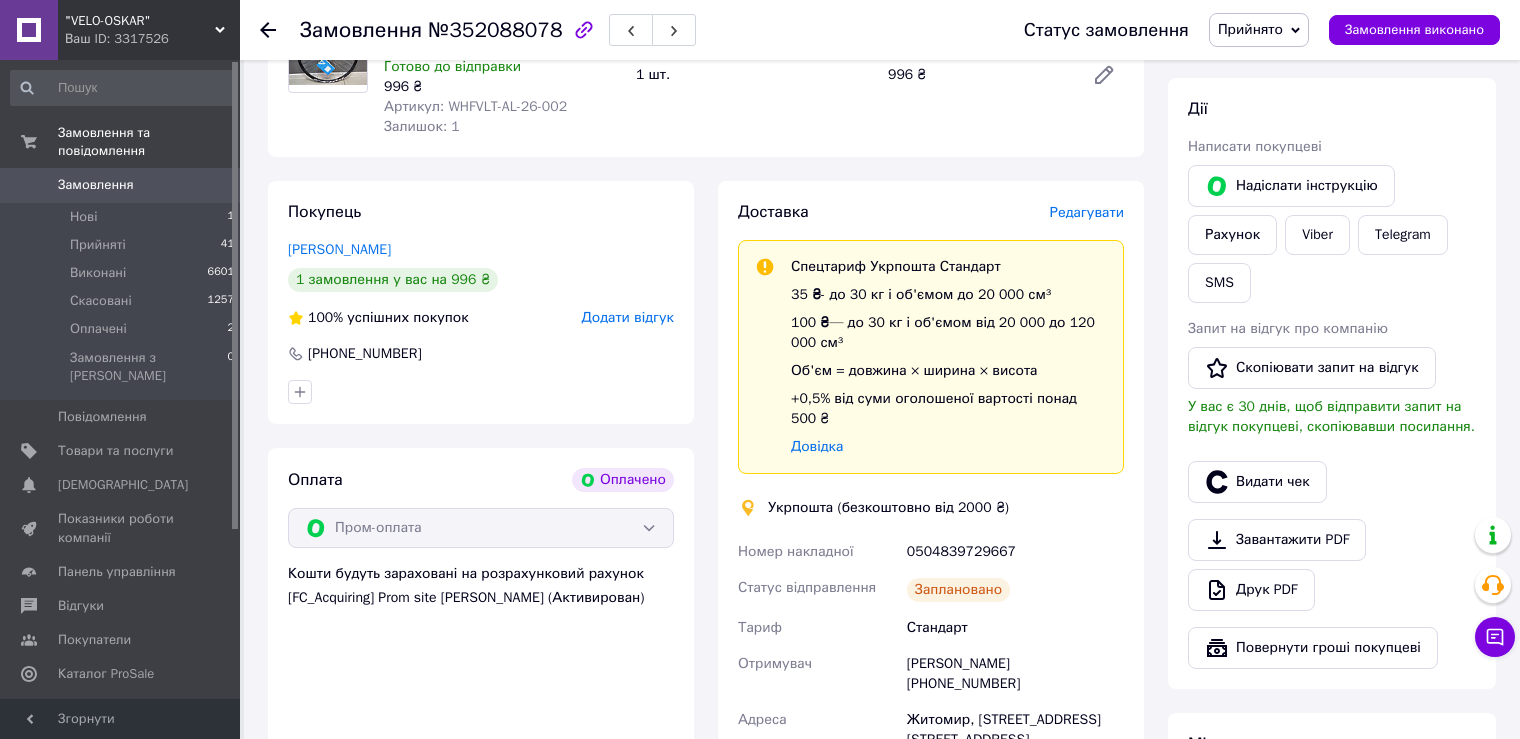 scroll, scrollTop: 166, scrollLeft: 0, axis: vertical 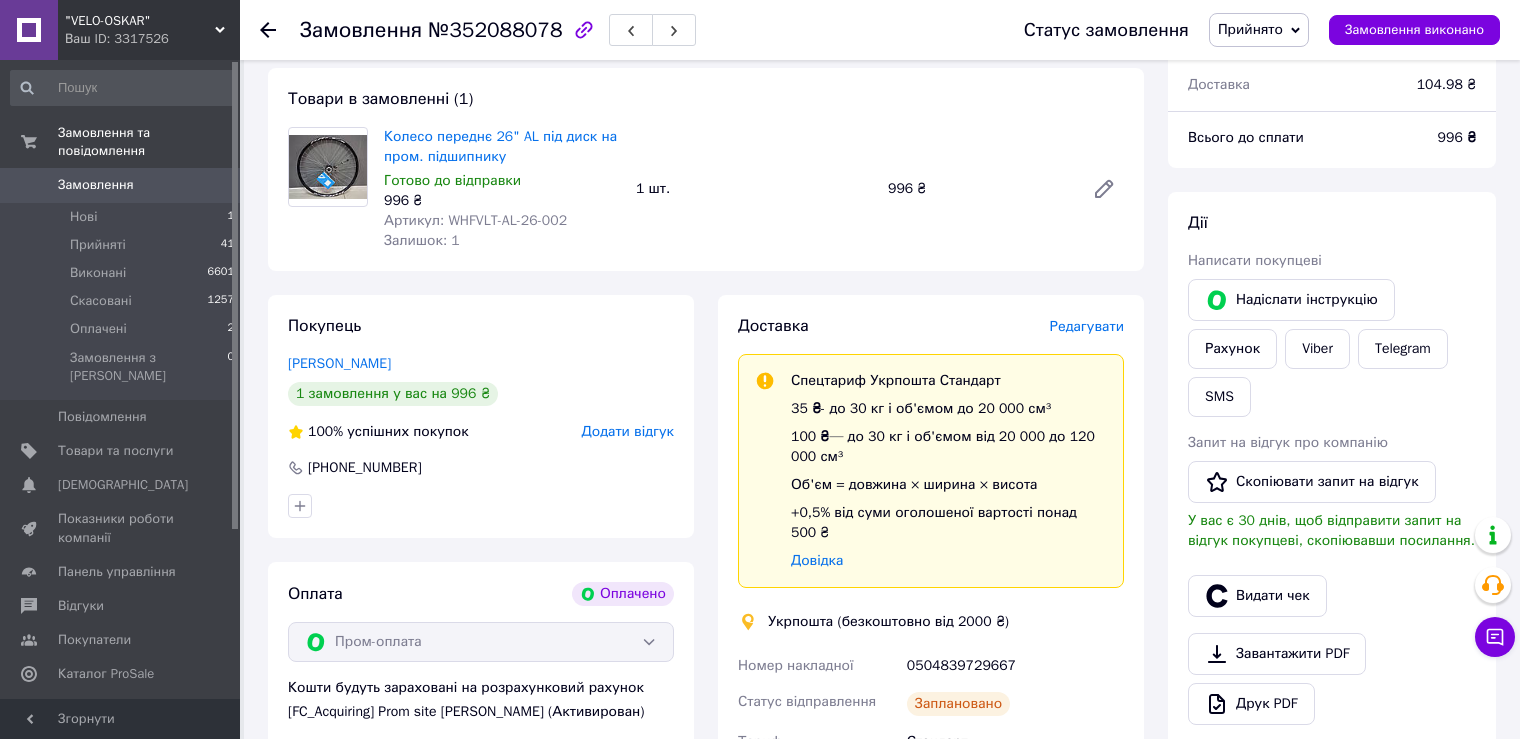 click on "0504839729667" at bounding box center [1015, 666] 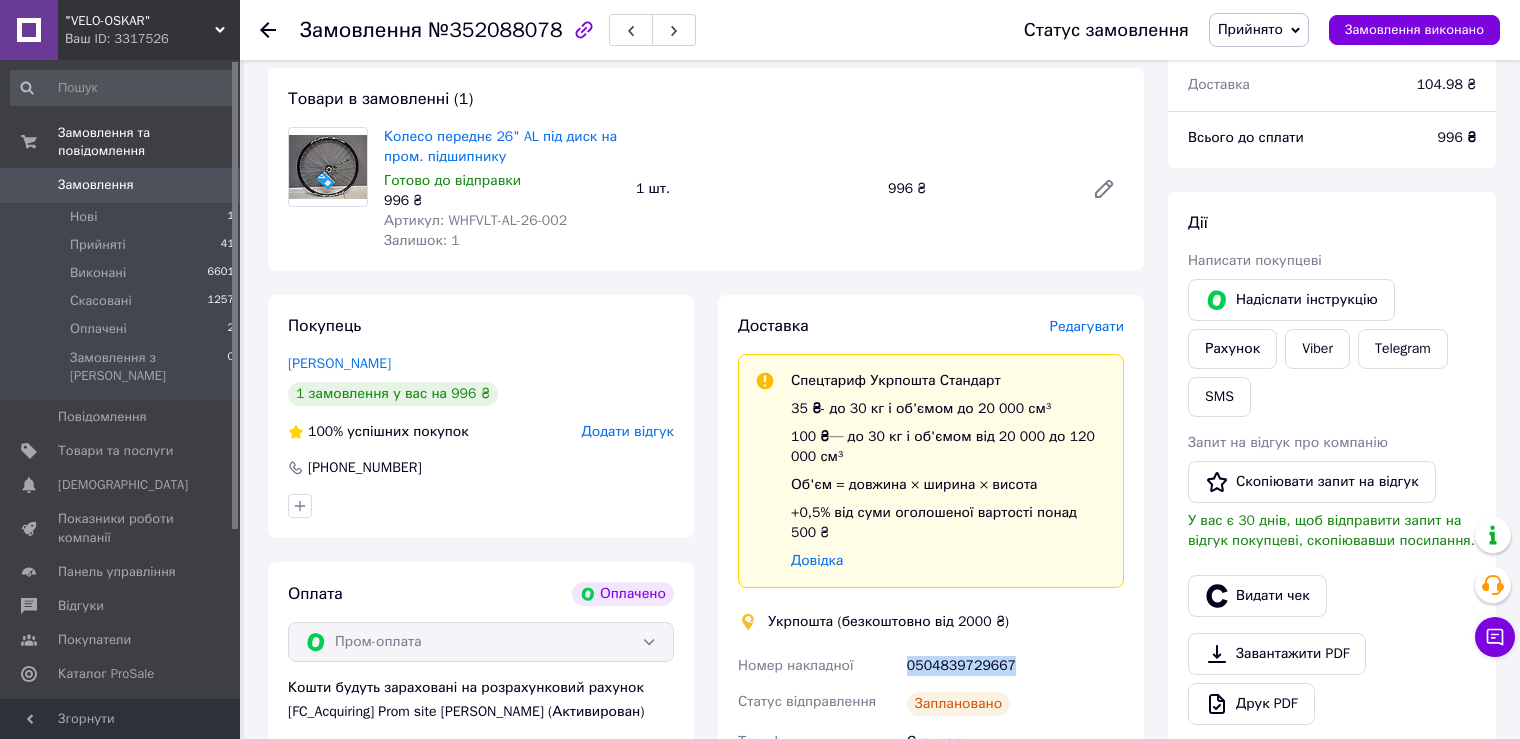 click on "0504839729667" at bounding box center [1015, 666] 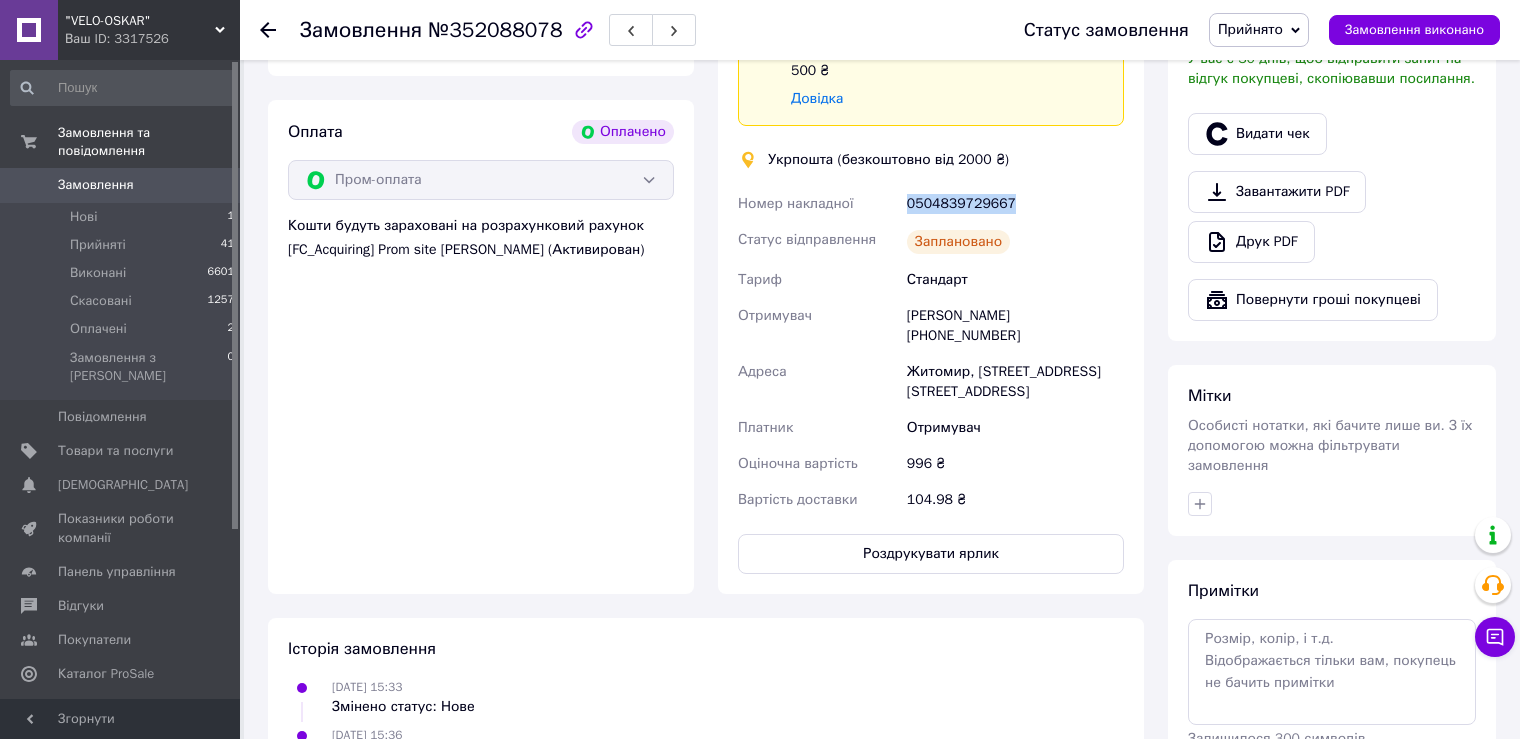 scroll, scrollTop: 666, scrollLeft: 0, axis: vertical 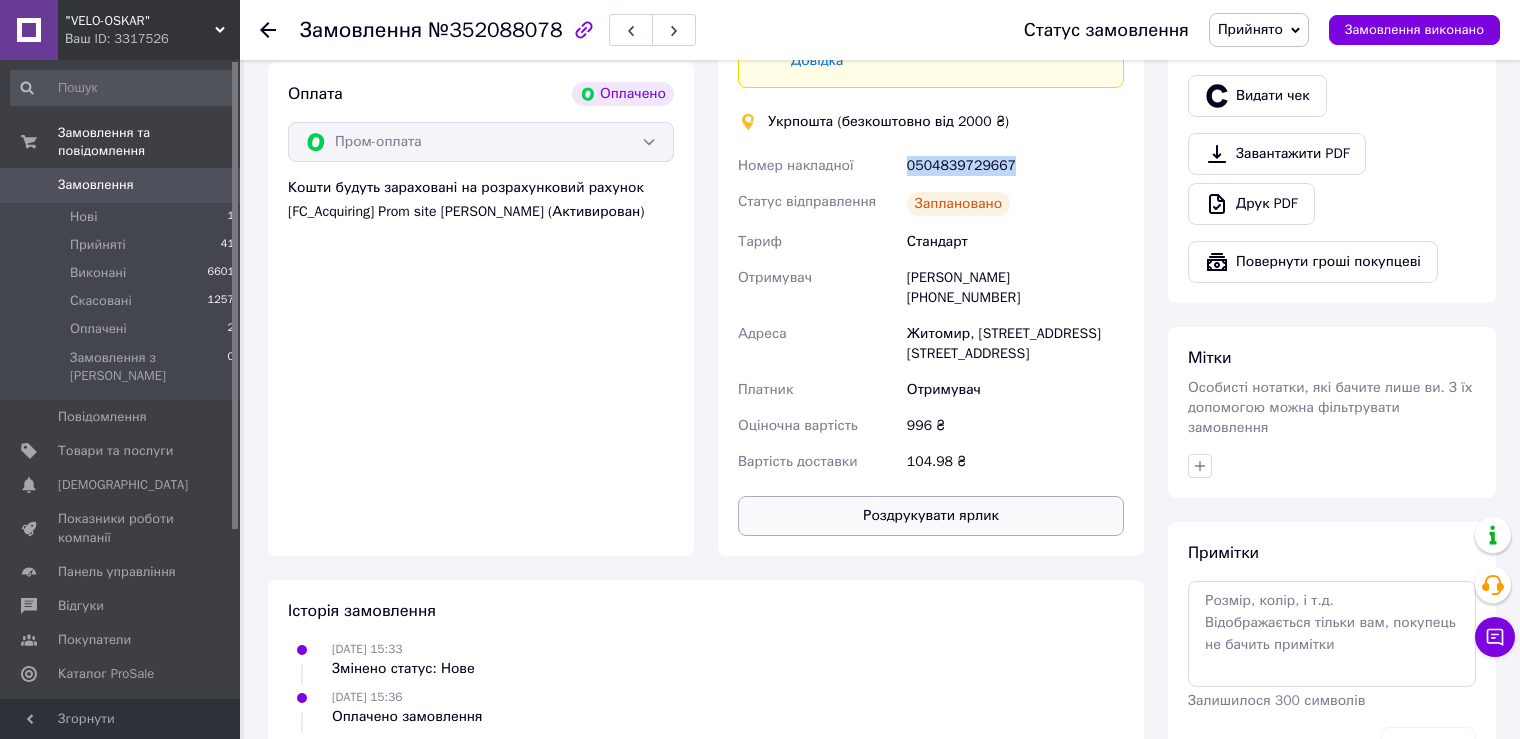click on "Роздрукувати ярлик" at bounding box center [931, 516] 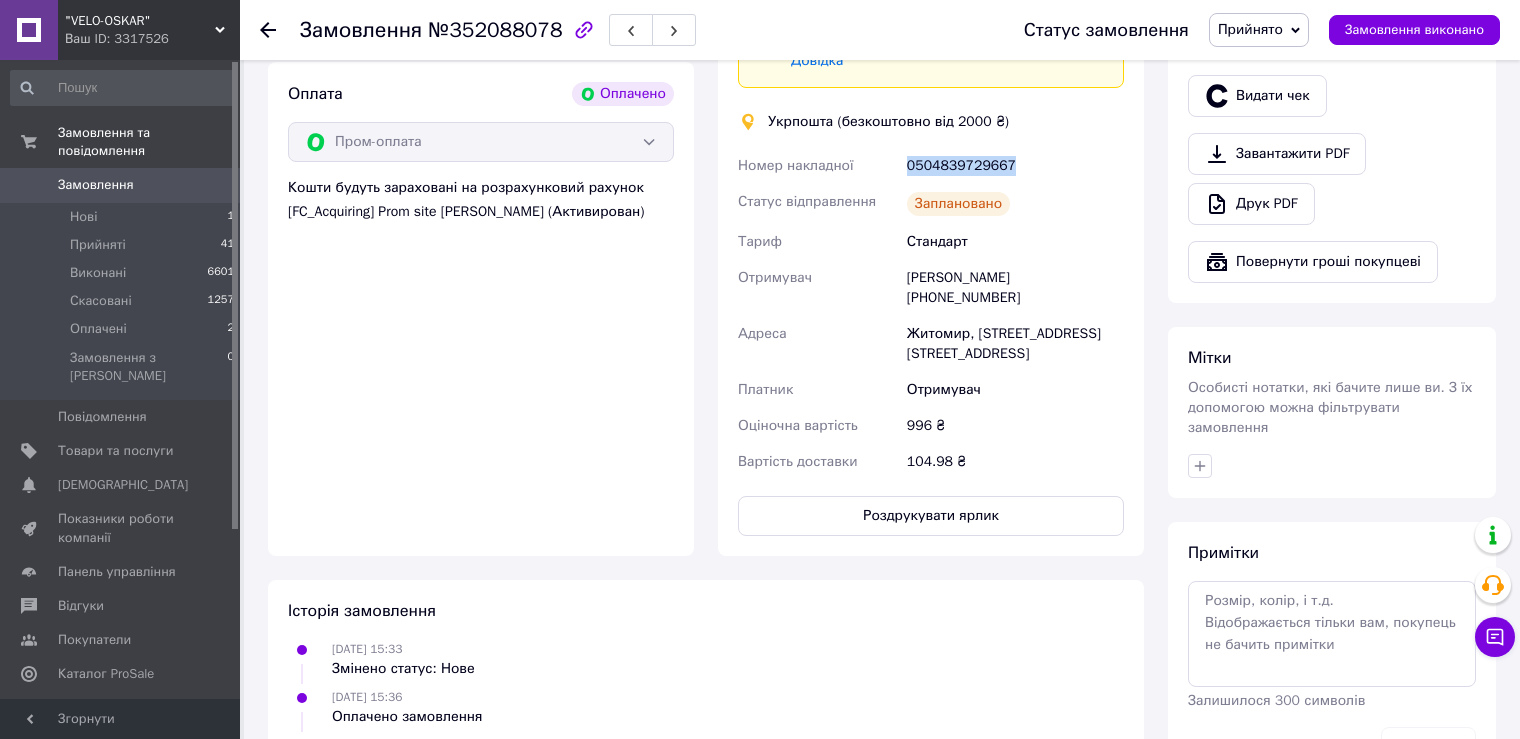 click on "Замовлення" at bounding box center (121, 185) 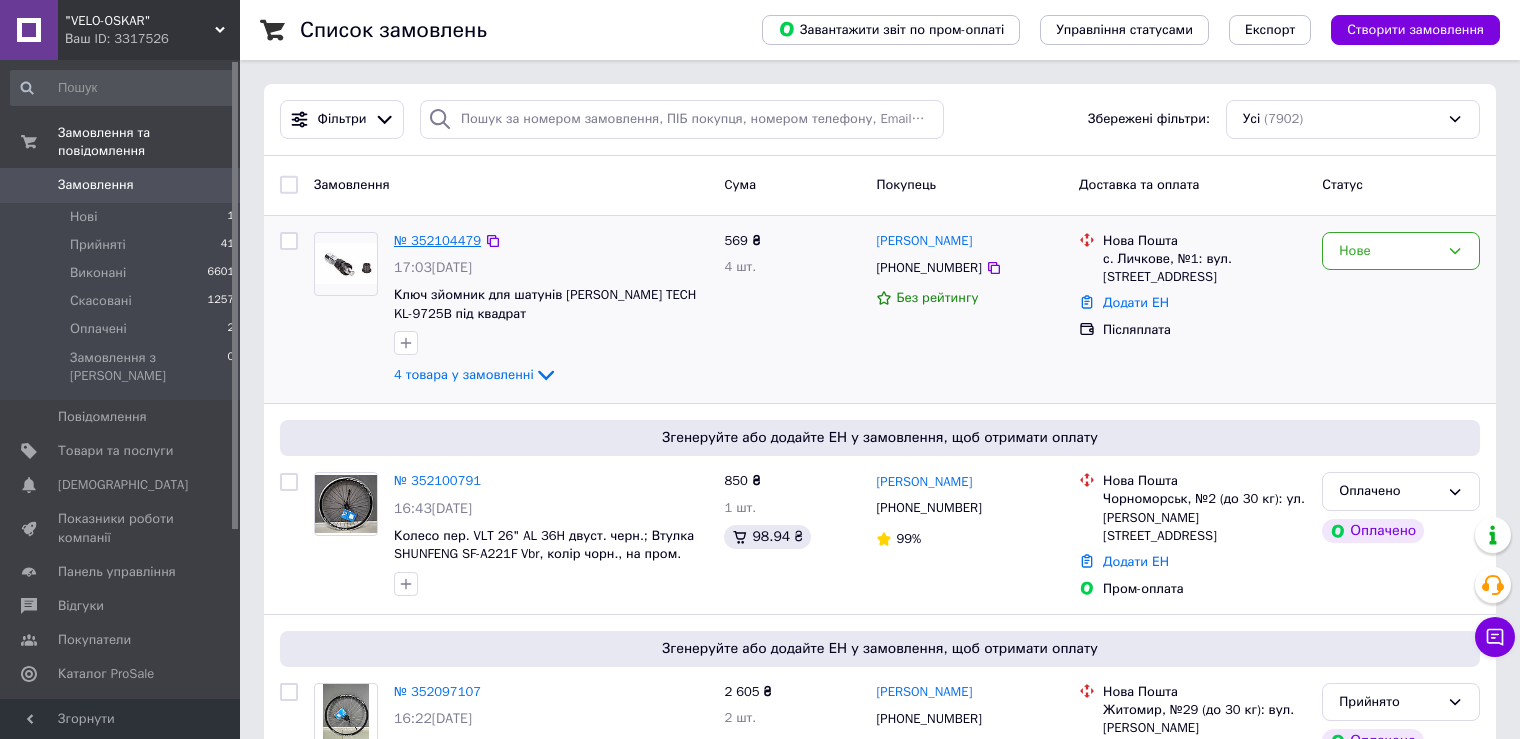 click on "№ 352104479" at bounding box center (437, 240) 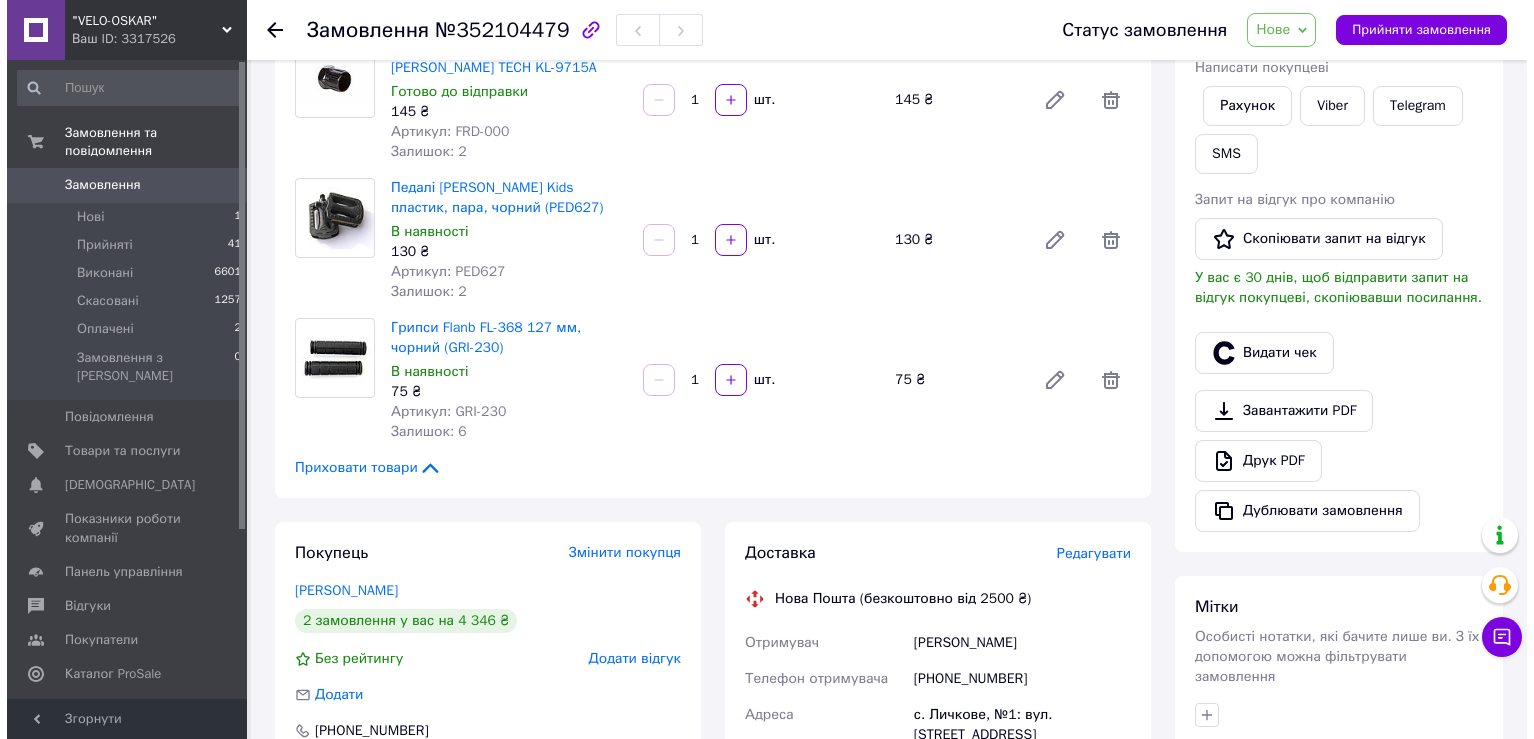 scroll, scrollTop: 0, scrollLeft: 0, axis: both 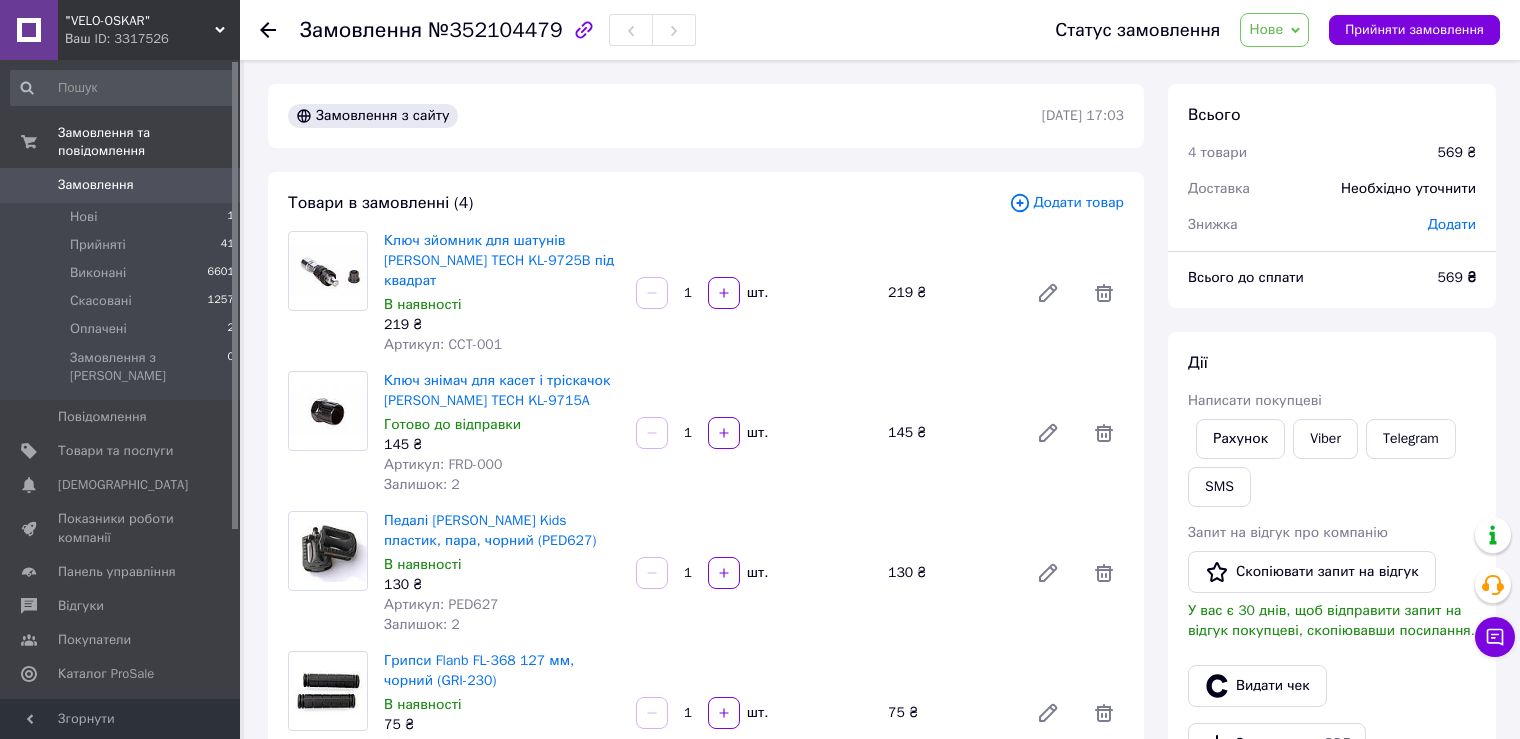 click on "Додати товар" at bounding box center (1066, 203) 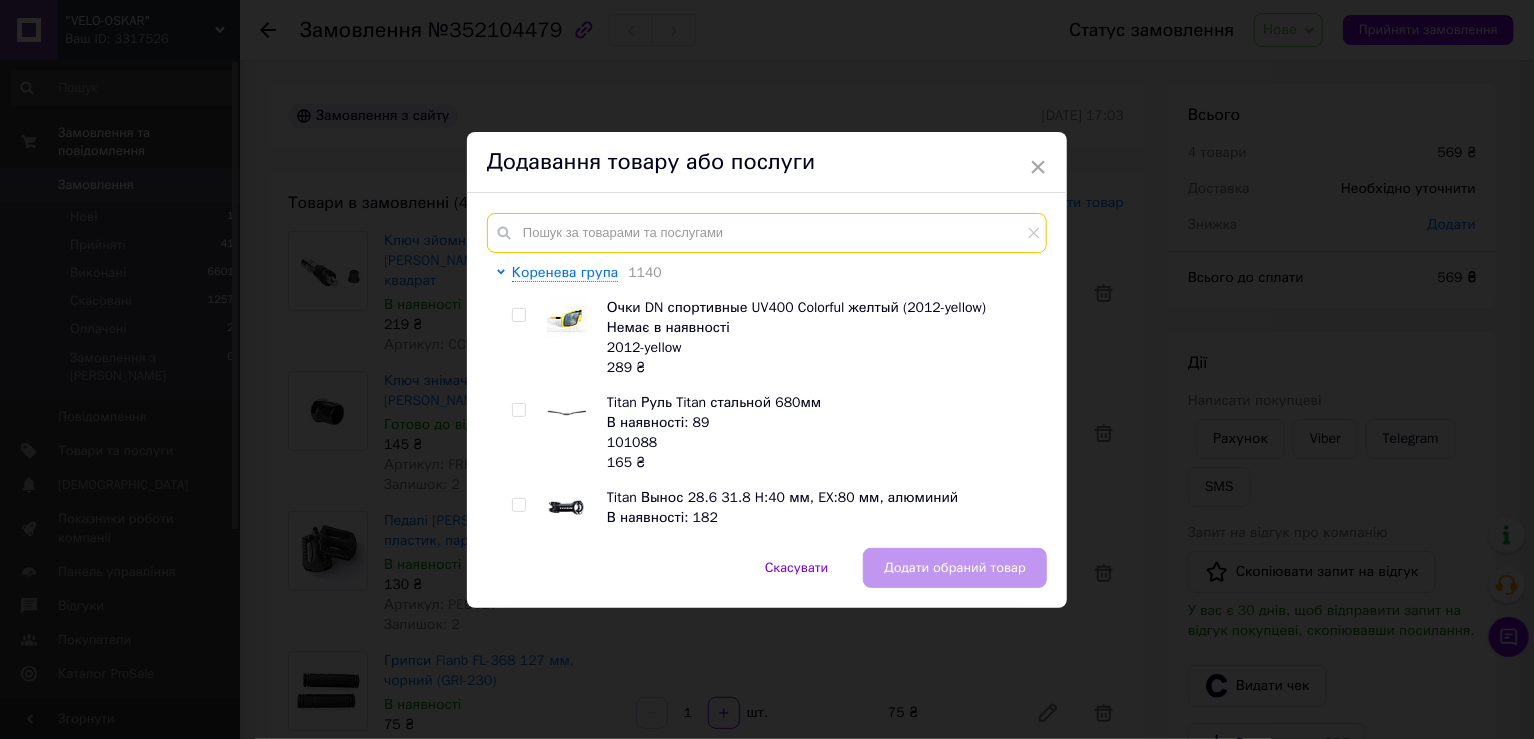 click at bounding box center (767, 233) 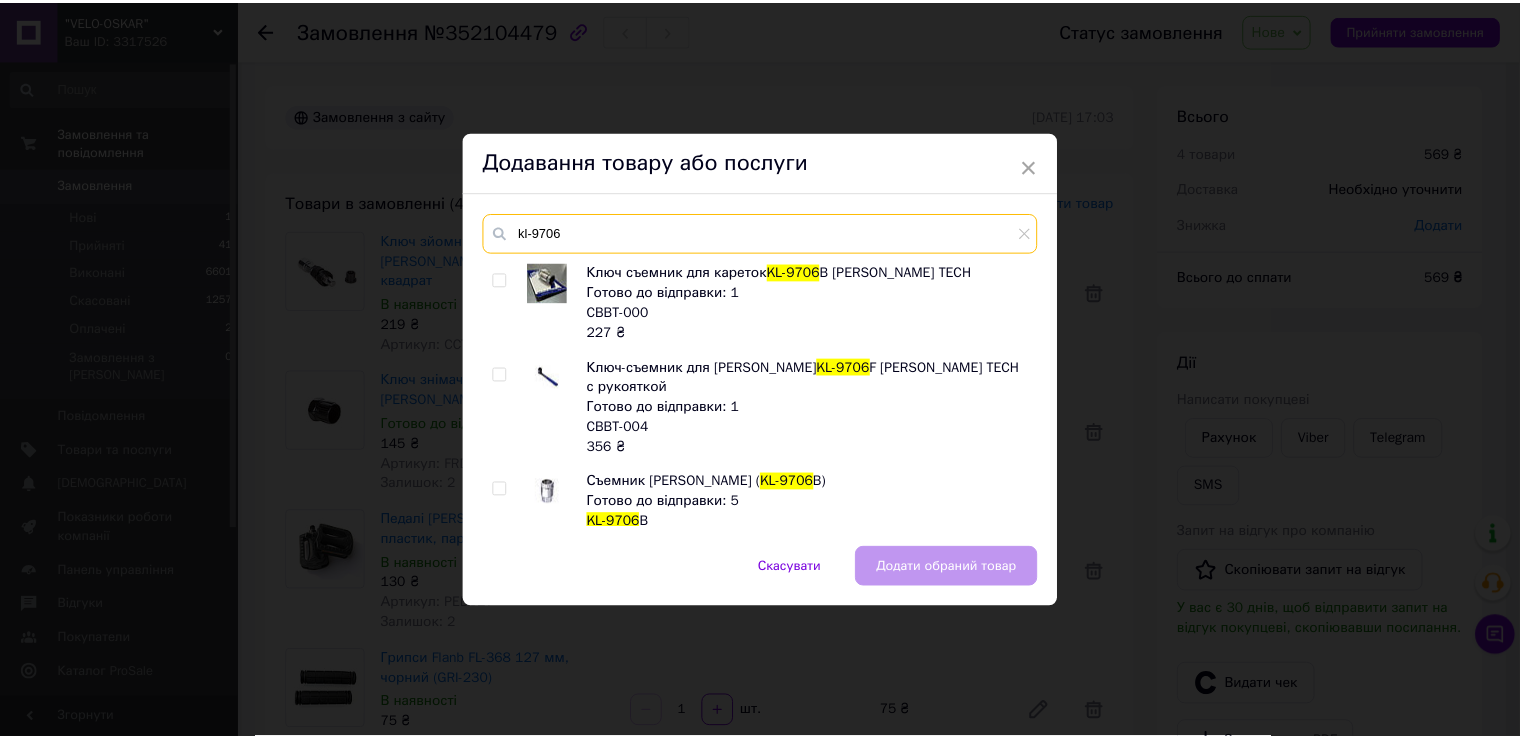 scroll, scrollTop: 166, scrollLeft: 0, axis: vertical 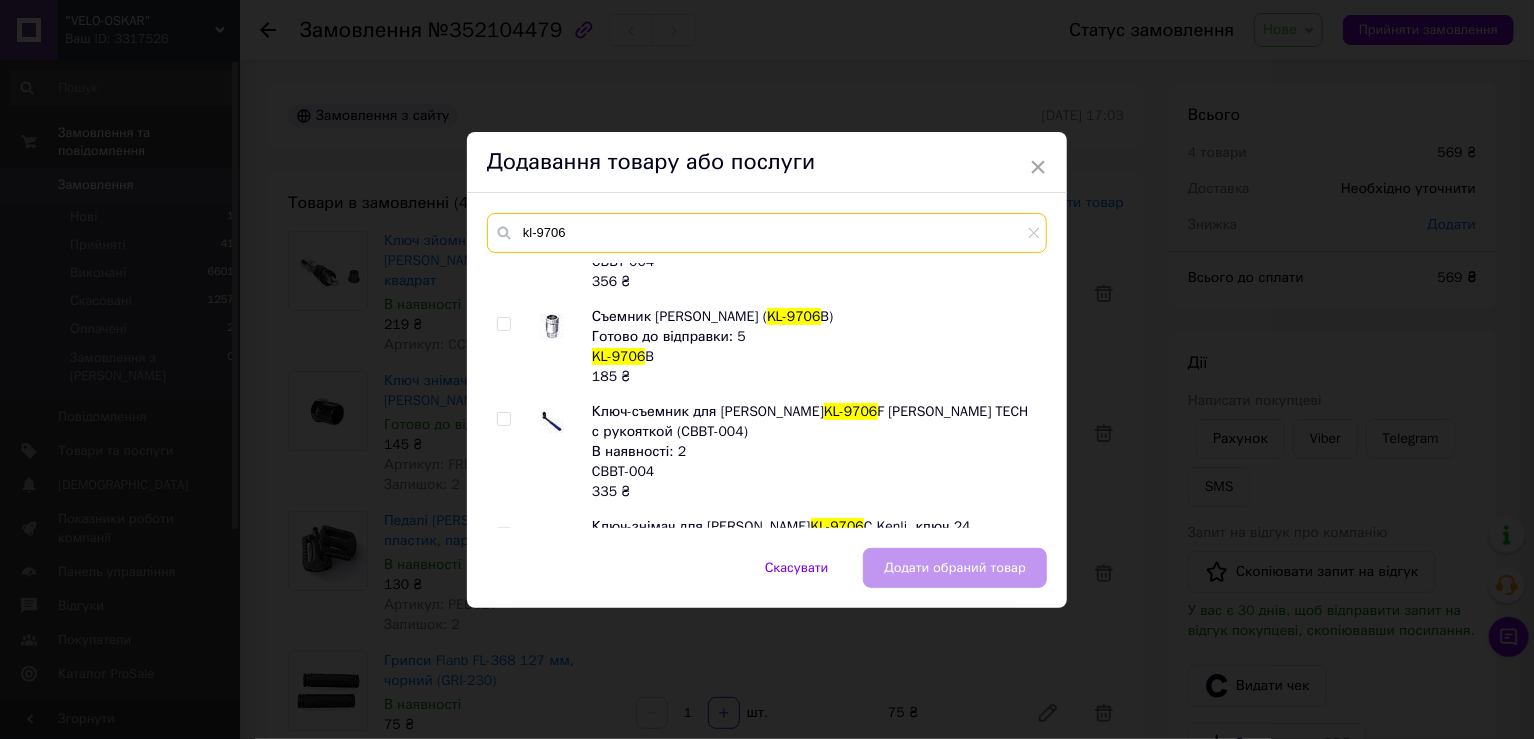 type on "kl-9706" 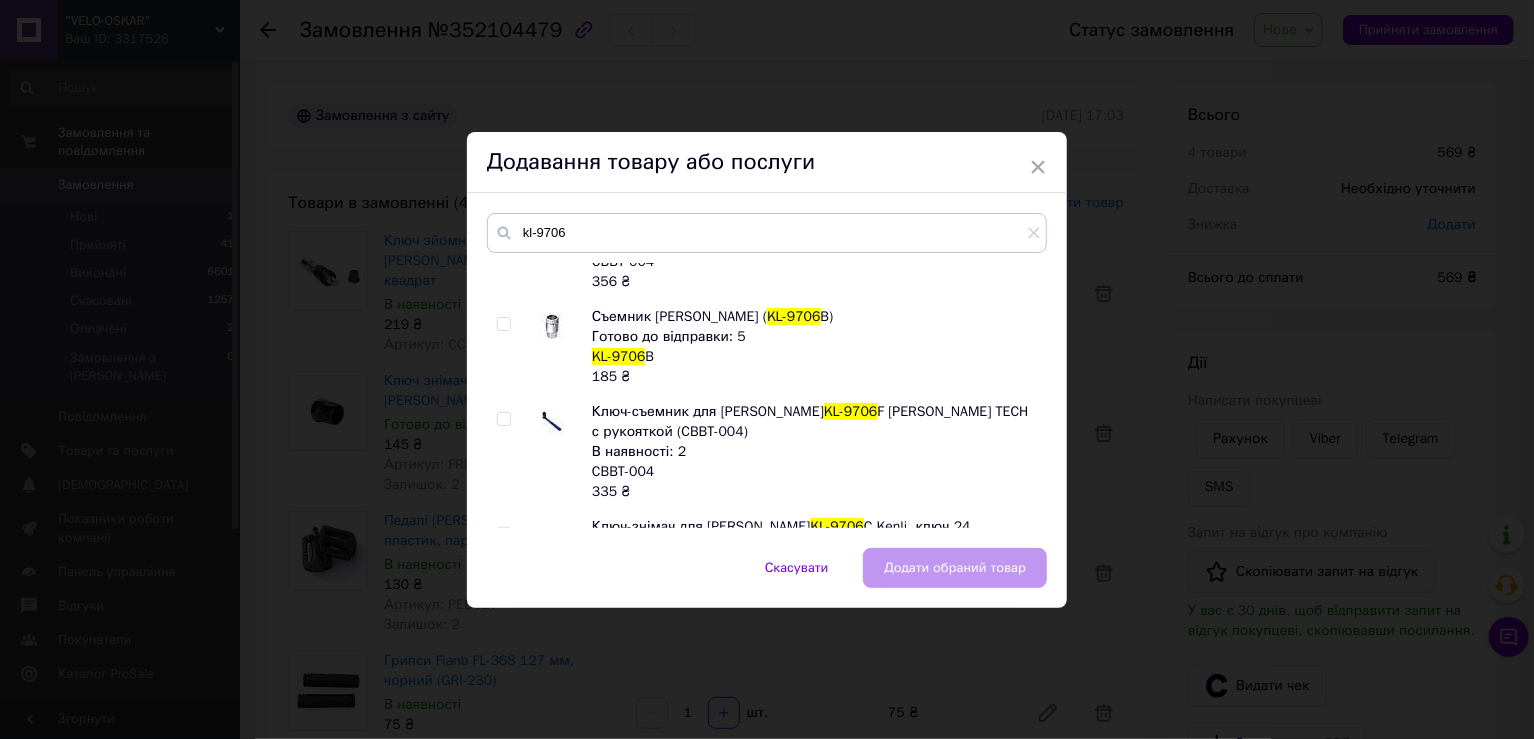 click at bounding box center [507, 347] 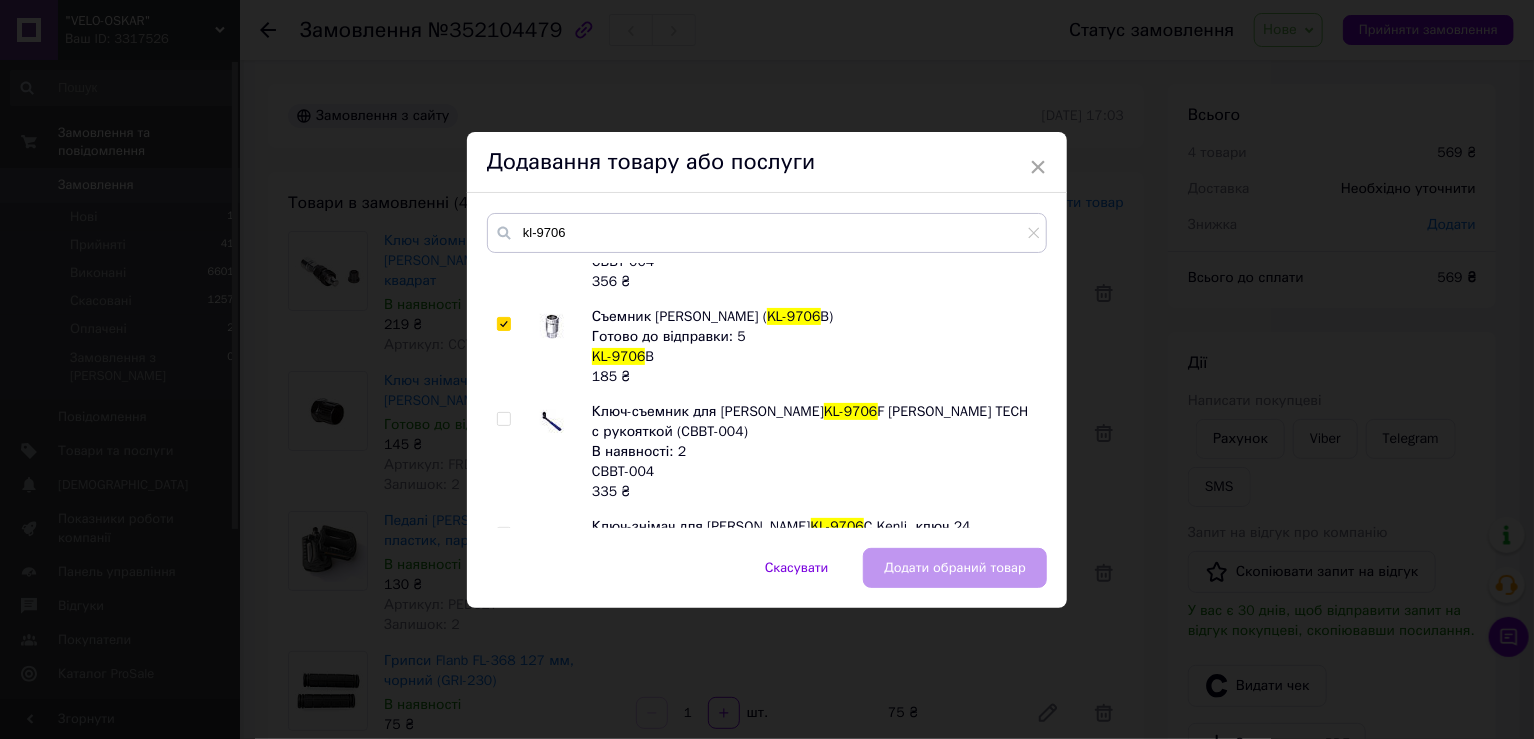 checkbox on "true" 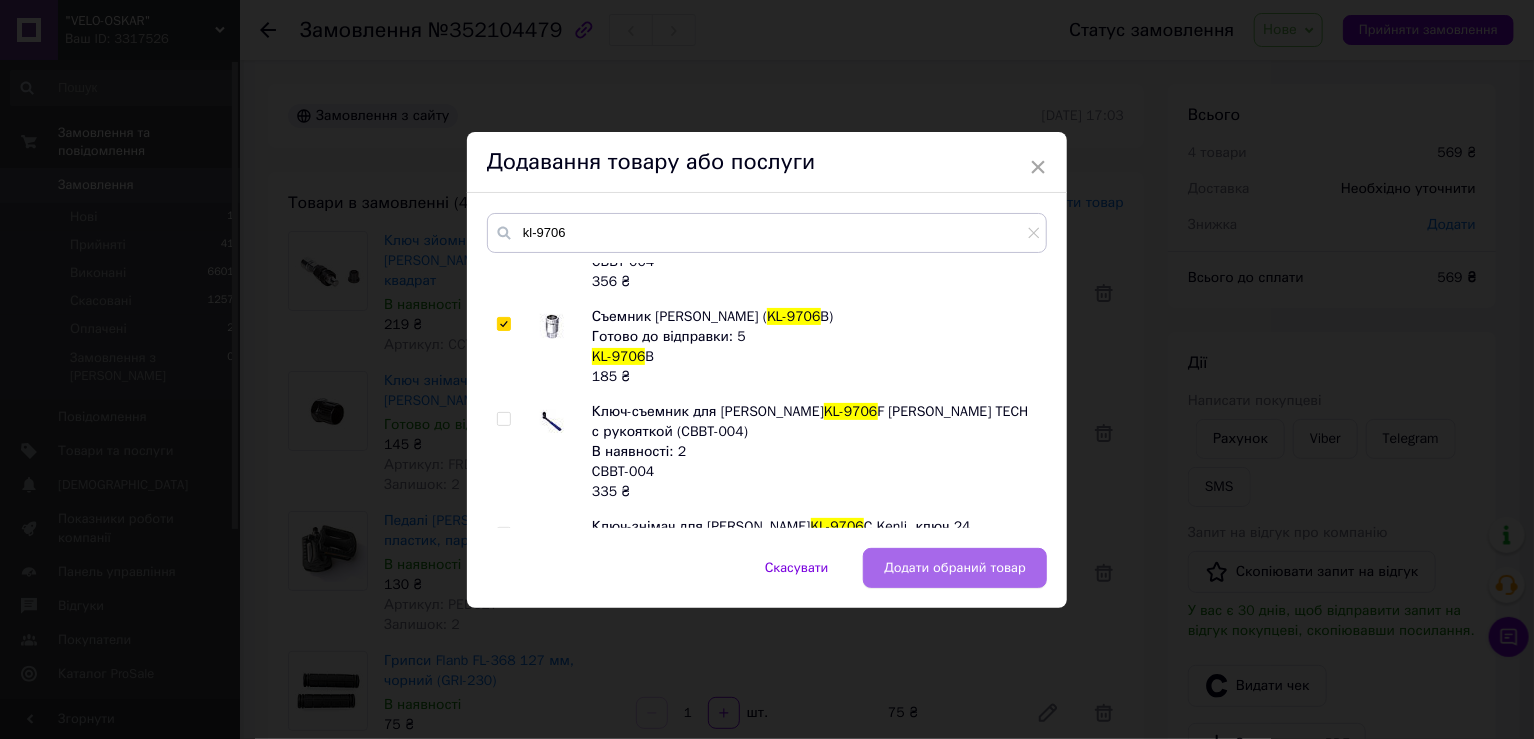 click on "Додати обраний товар" at bounding box center (955, 568) 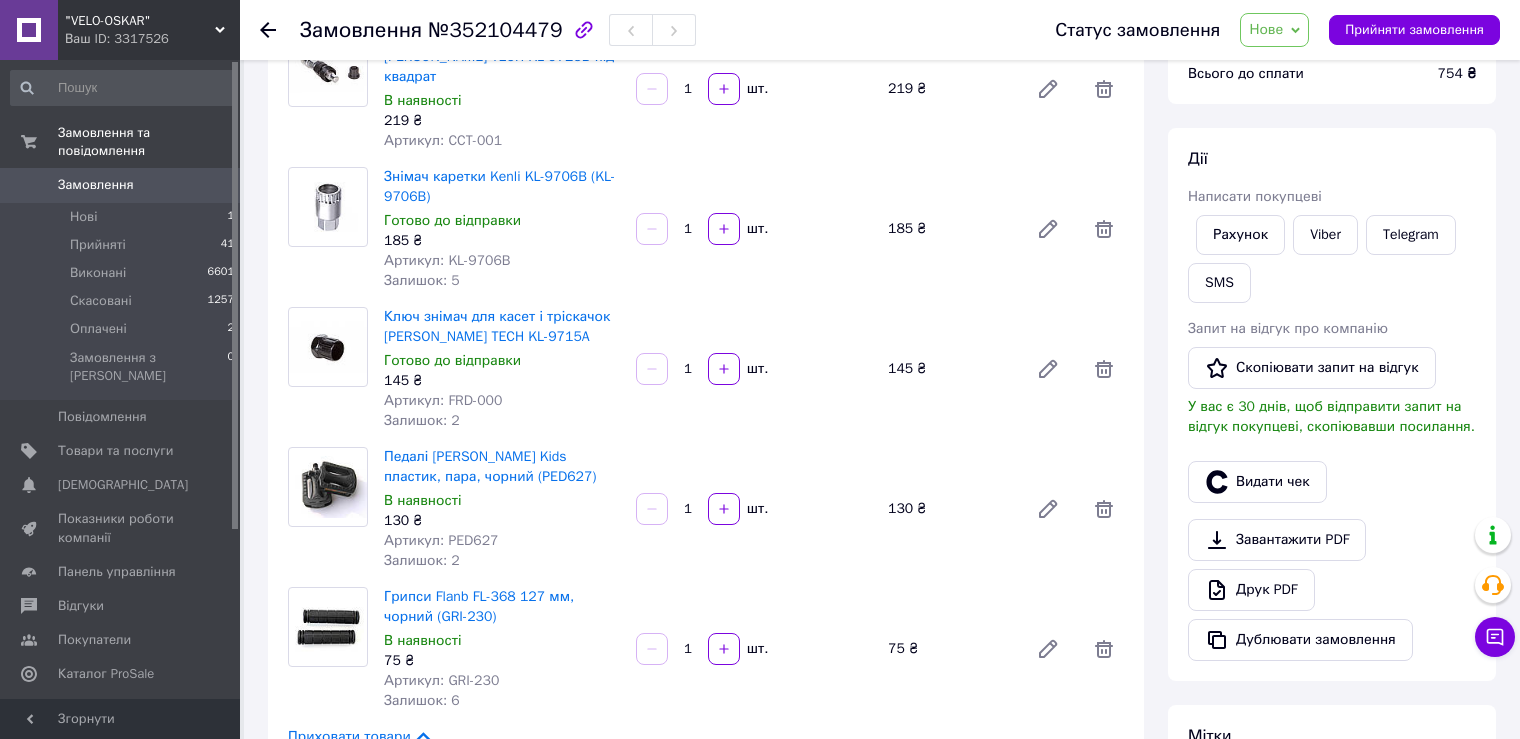 scroll, scrollTop: 0, scrollLeft: 0, axis: both 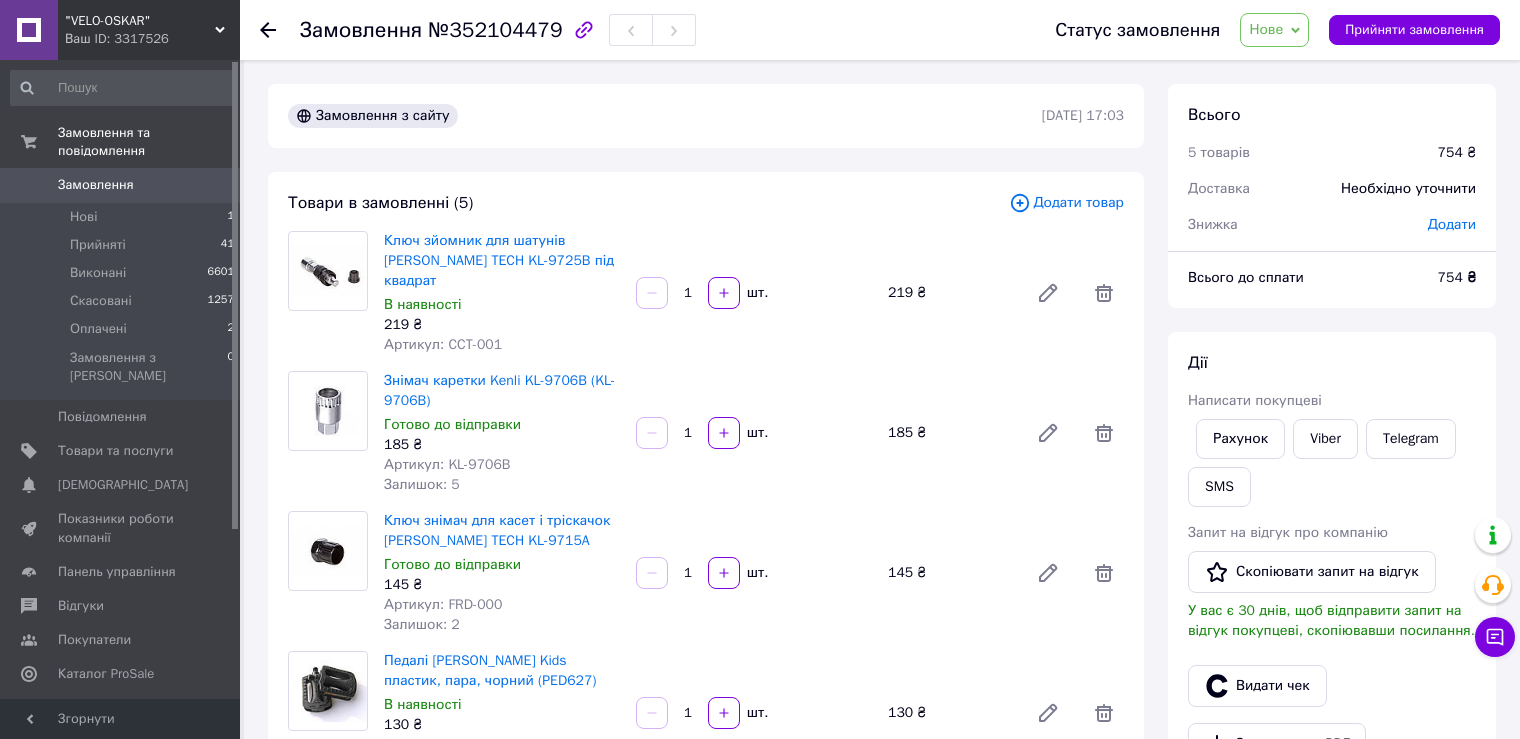 click on "Замовлення" at bounding box center [121, 185] 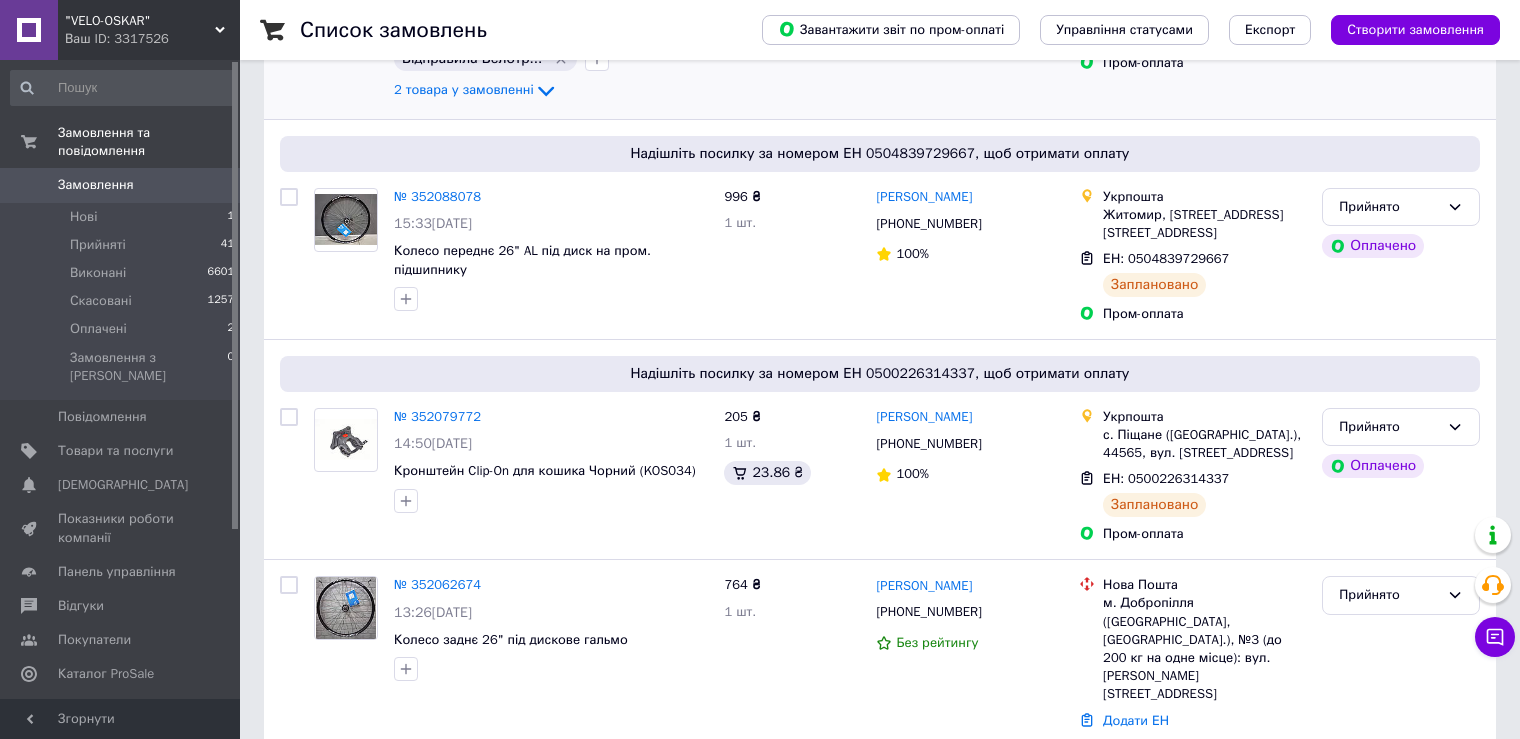 scroll, scrollTop: 833, scrollLeft: 0, axis: vertical 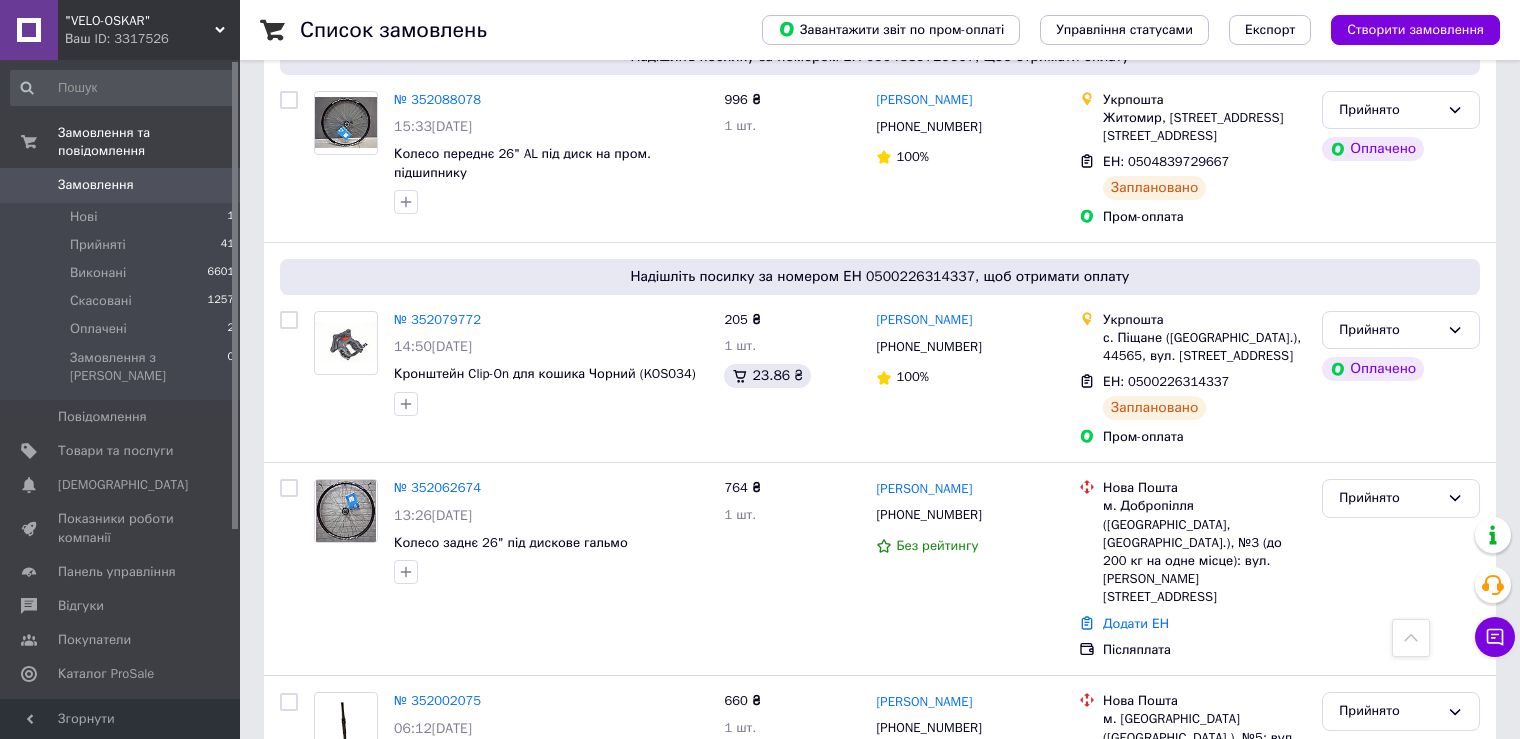 click on "Замовлення" at bounding box center (96, 185) 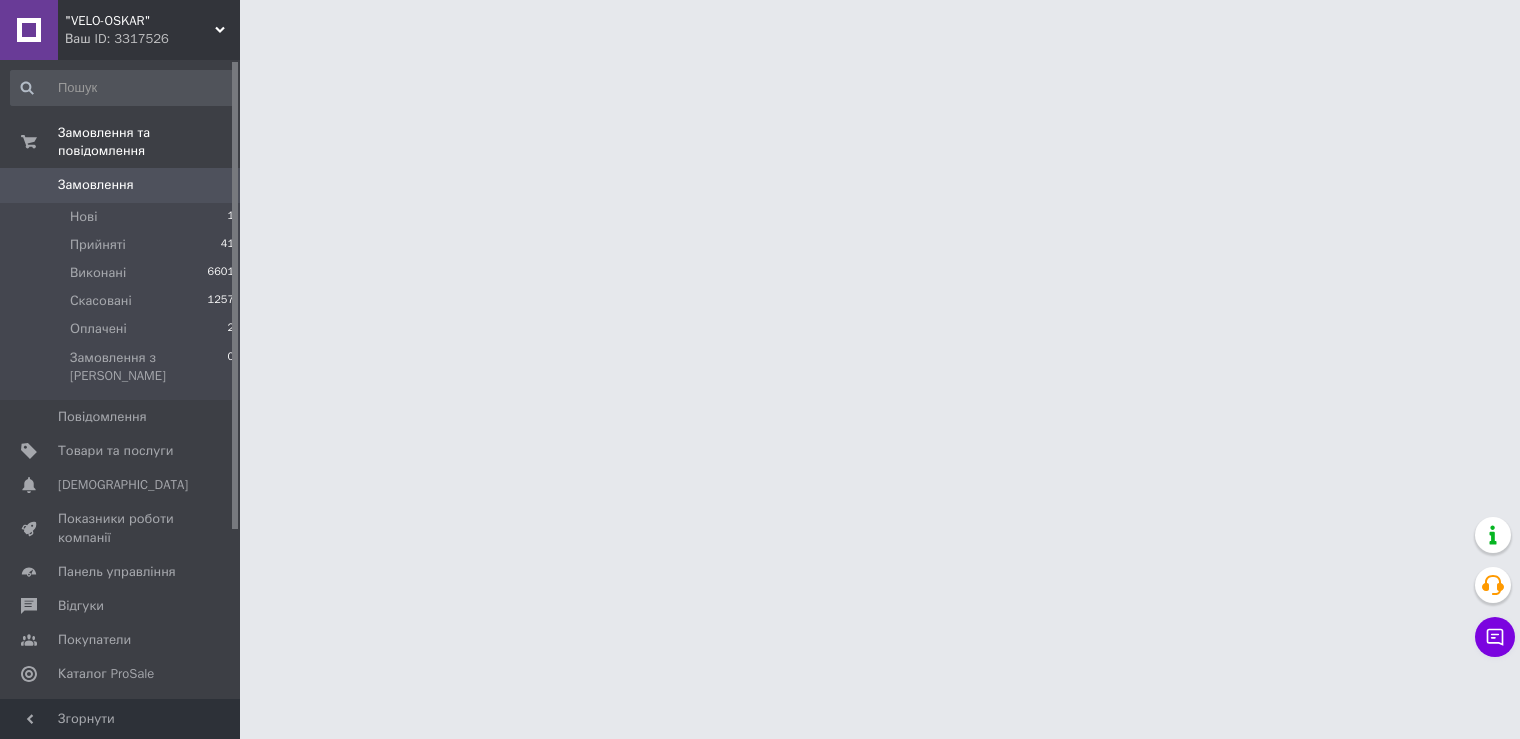 scroll, scrollTop: 0, scrollLeft: 0, axis: both 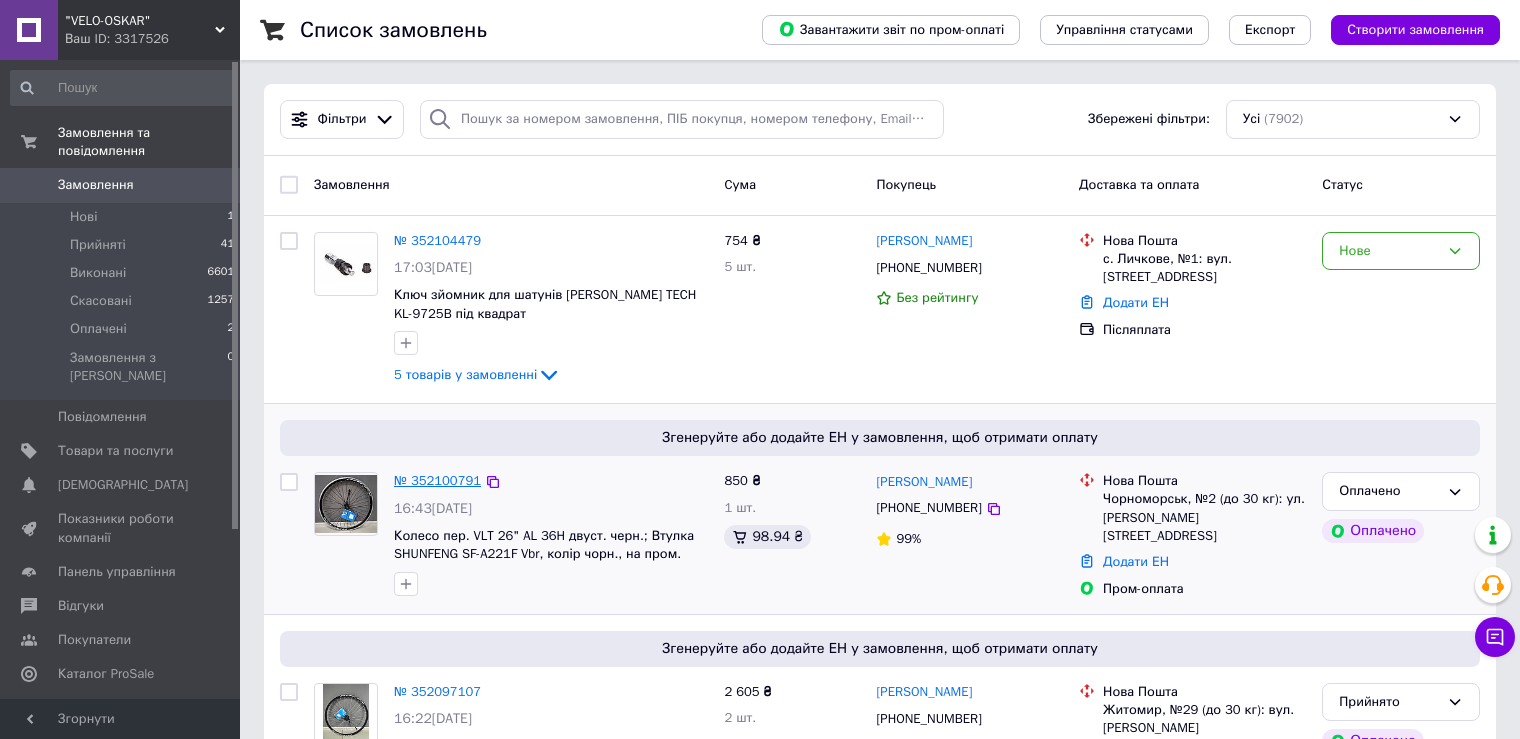 click on "№ 352100791" at bounding box center (437, 480) 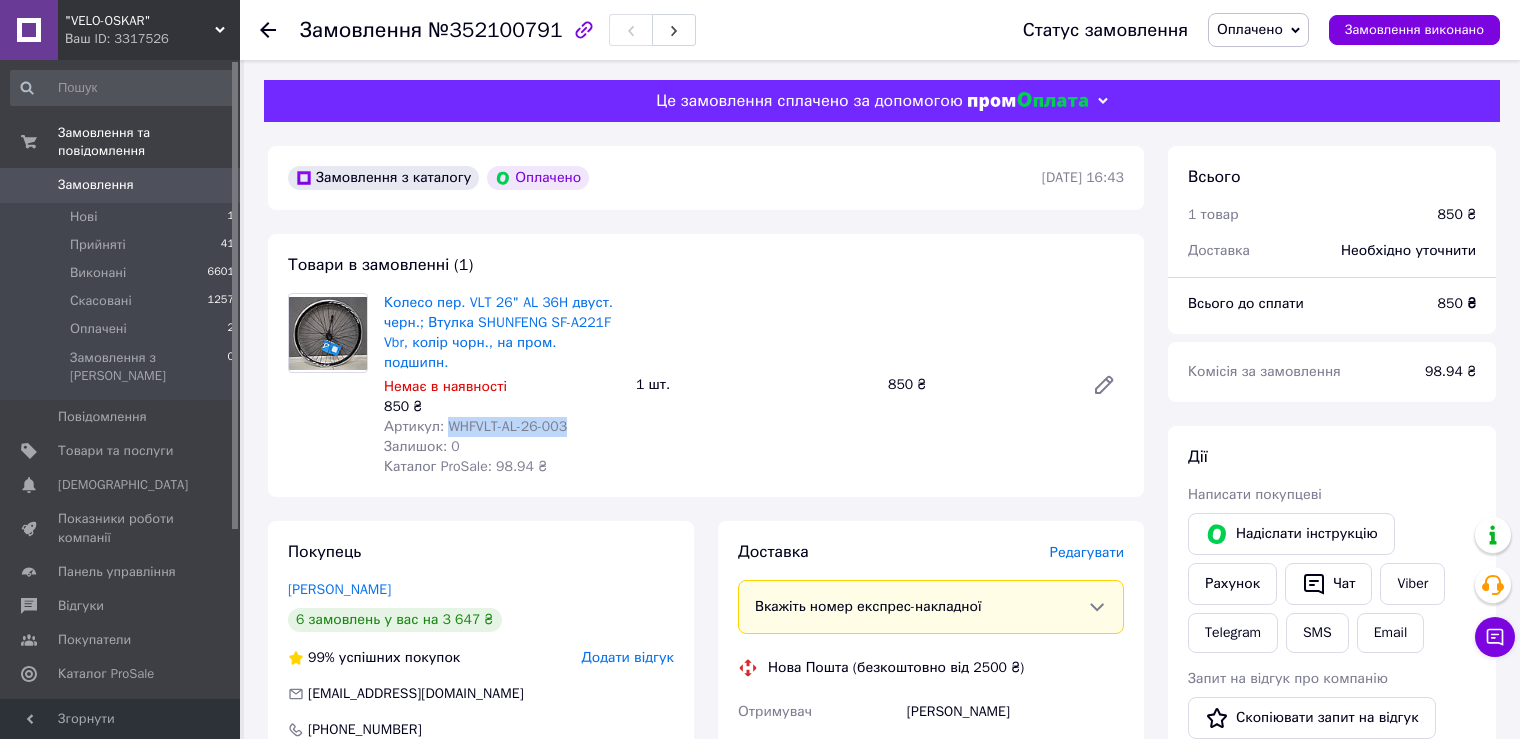 drag, startPoint x: 444, startPoint y: 404, endPoint x: 567, endPoint y: 409, distance: 123.101585 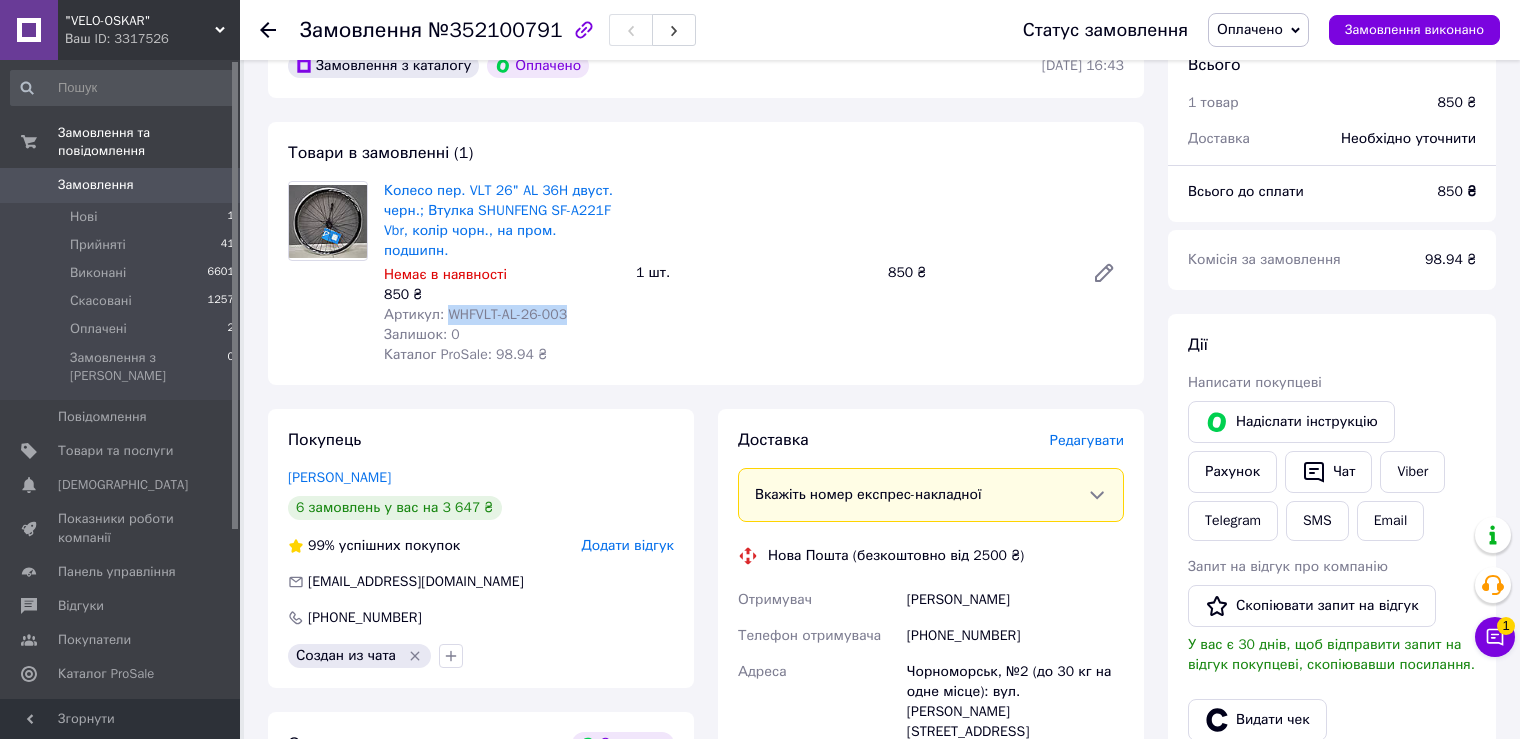 scroll, scrollTop: 0, scrollLeft: 0, axis: both 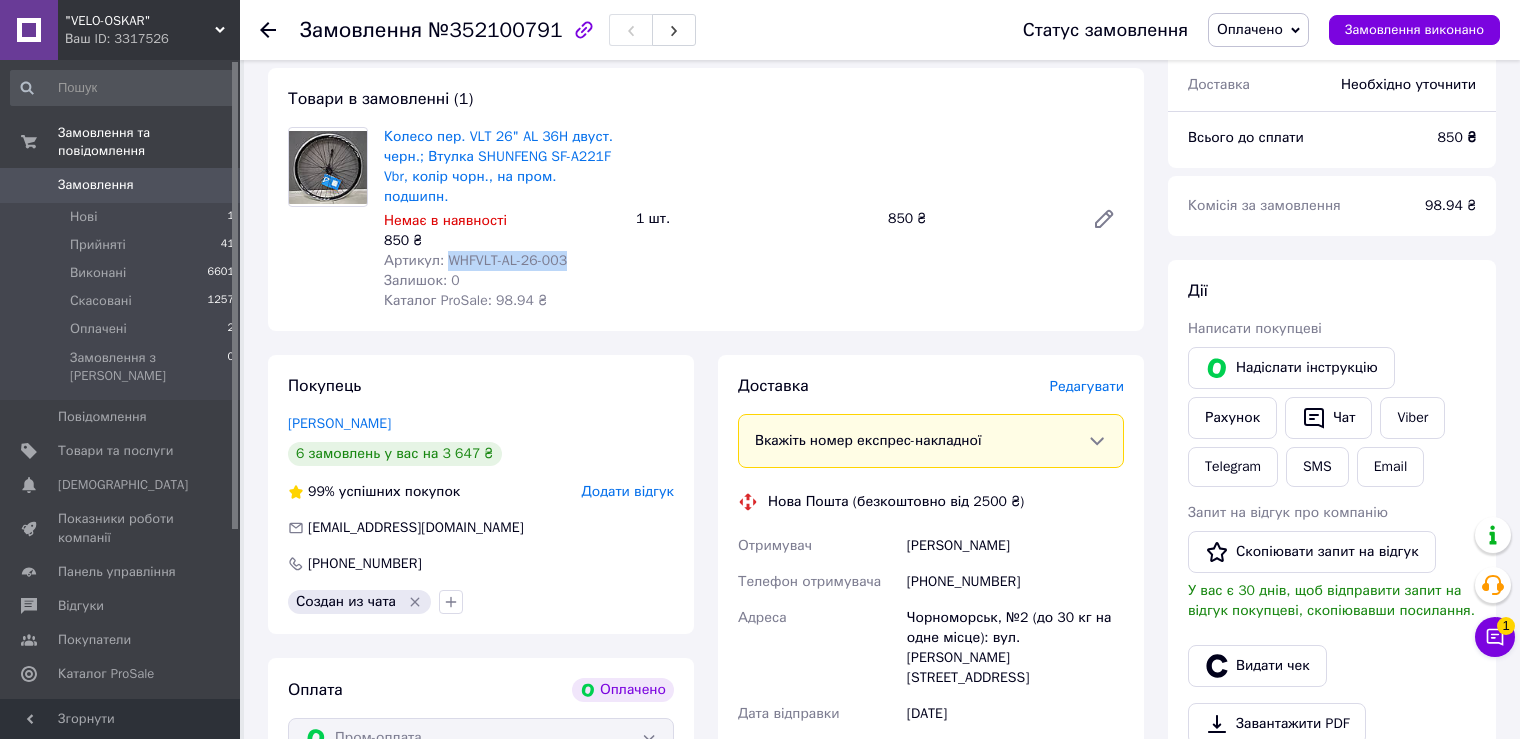 click on "Оплачено" at bounding box center [1258, 30] 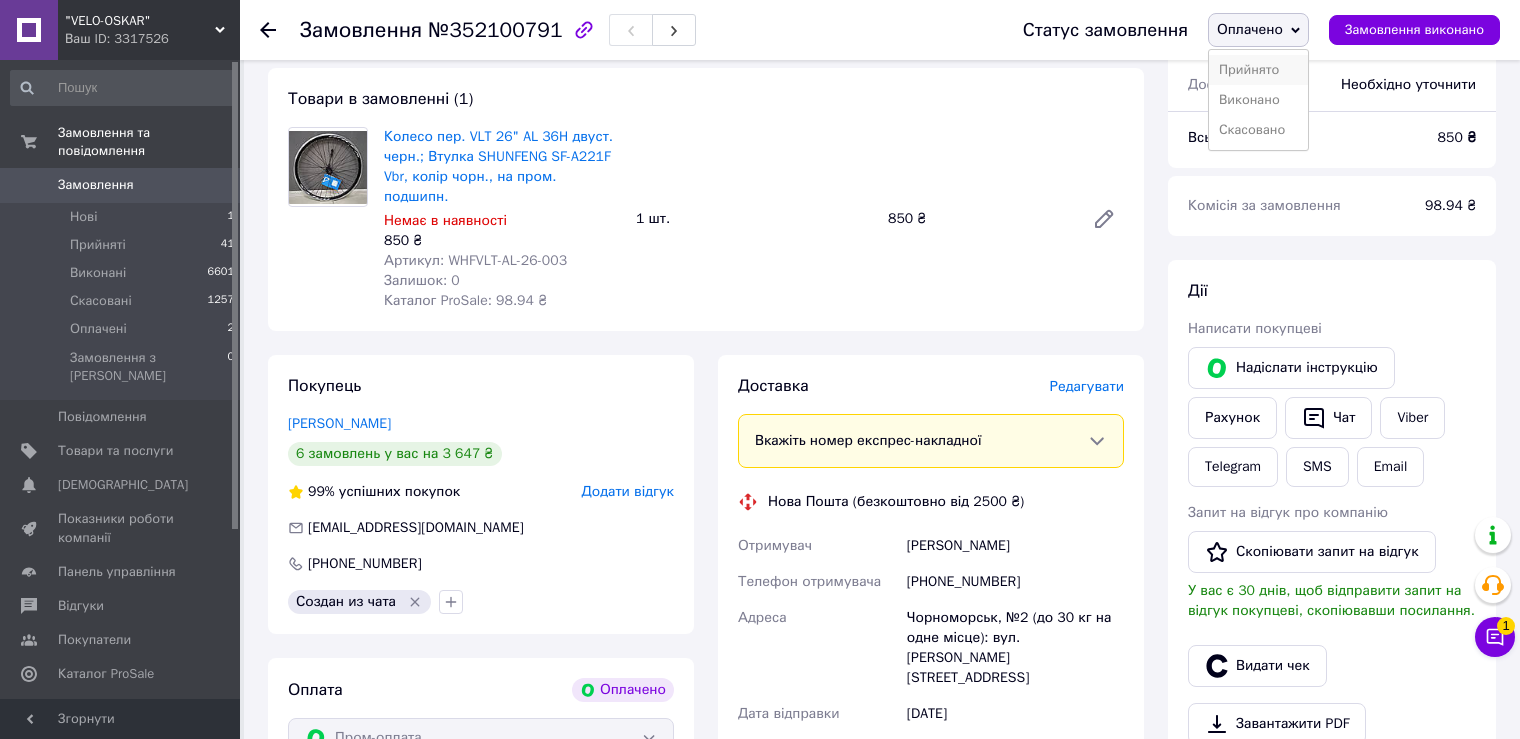 click on "Прийнято" at bounding box center [1258, 70] 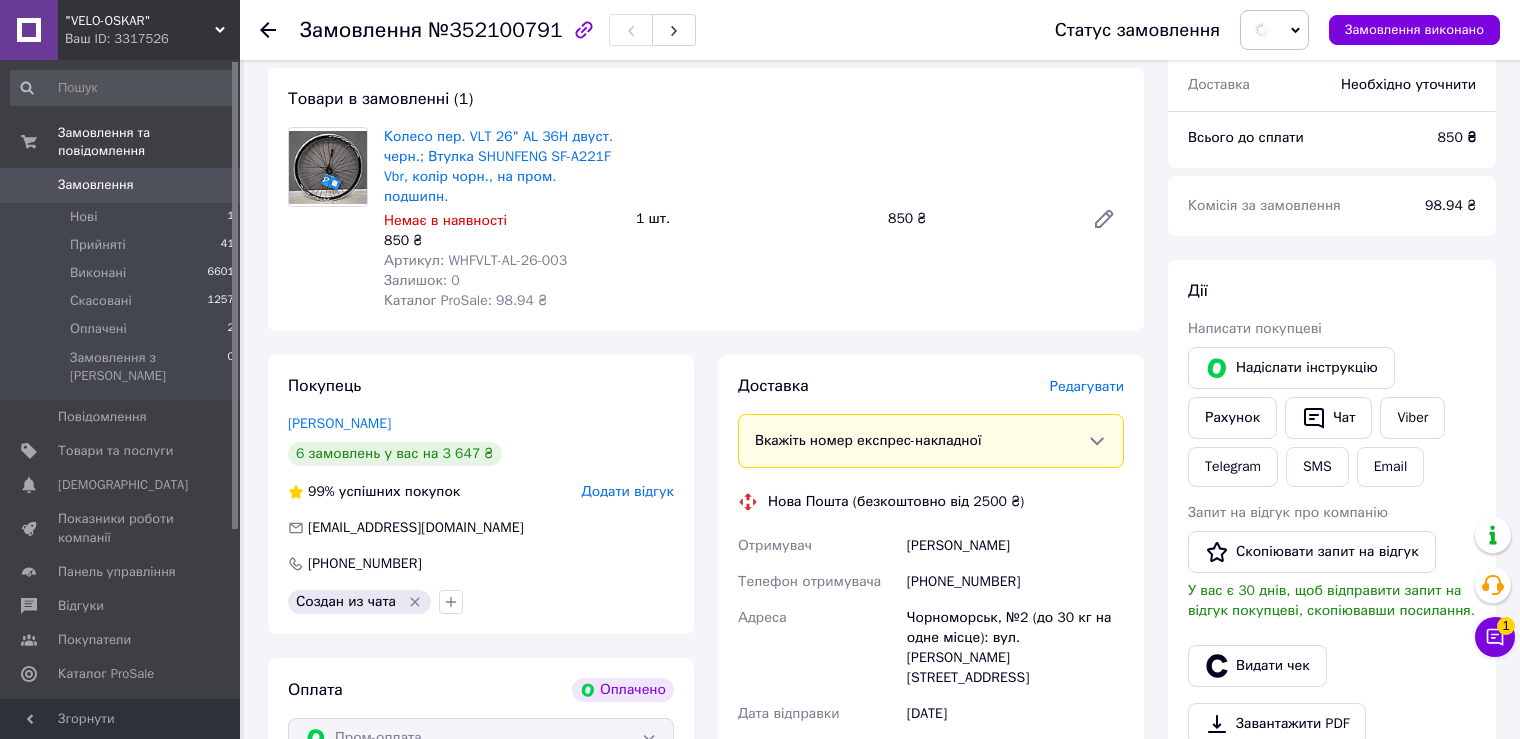 scroll, scrollTop: 0, scrollLeft: 0, axis: both 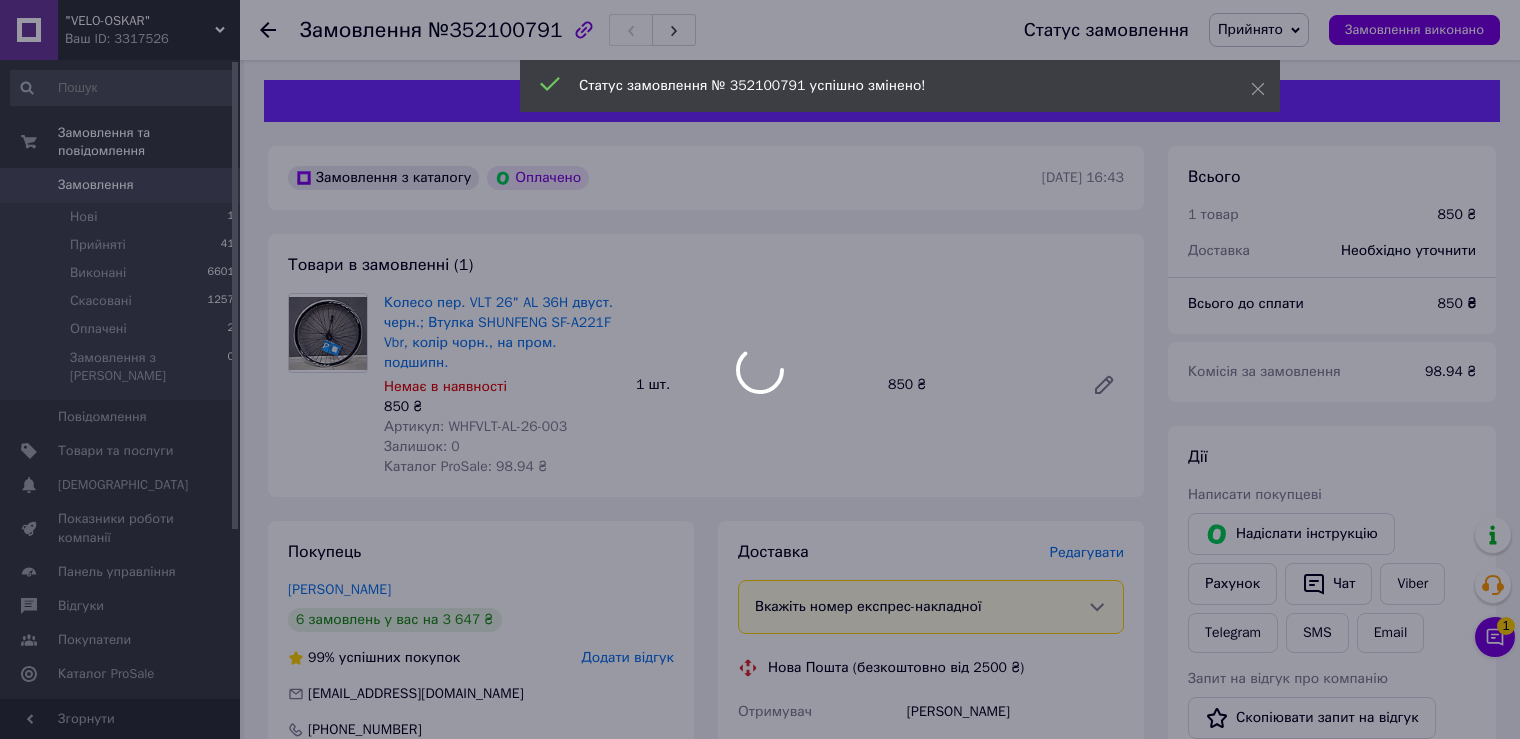 click at bounding box center (760, 369) 